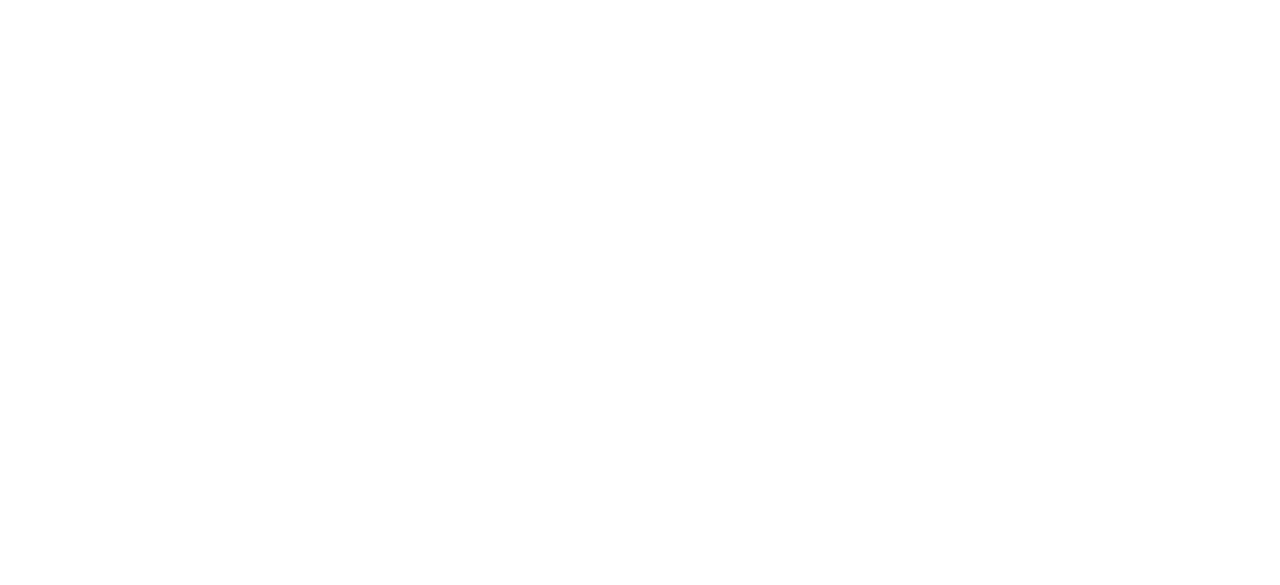 scroll, scrollTop: 0, scrollLeft: 0, axis: both 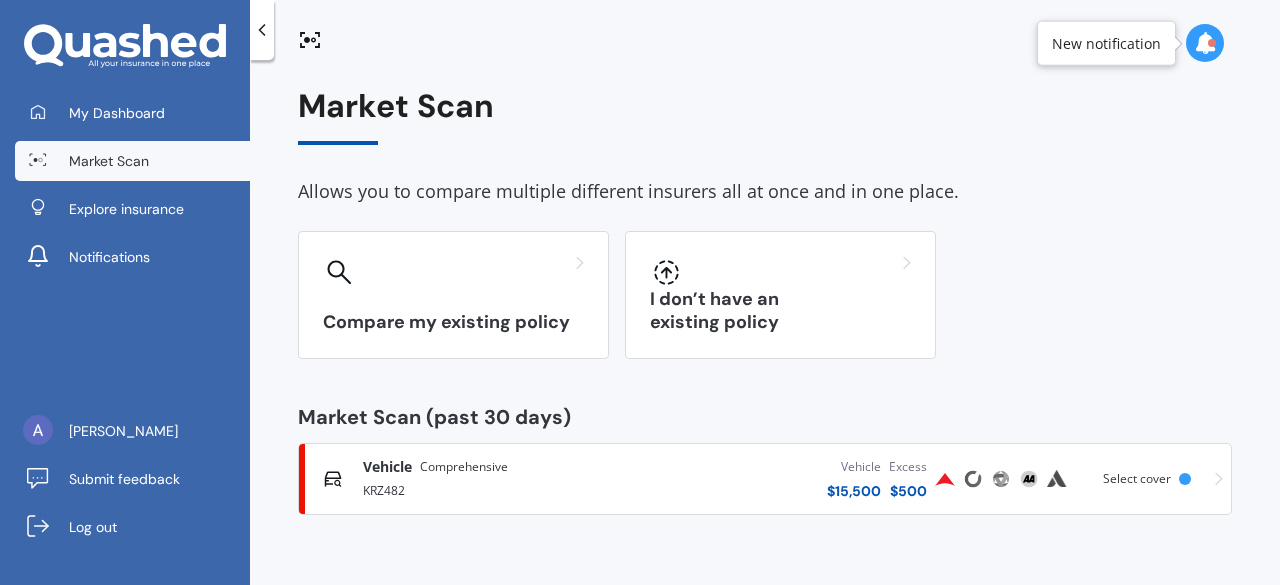 click on "Compare my existing policy I don’t have an existing policy" at bounding box center (765, 295) 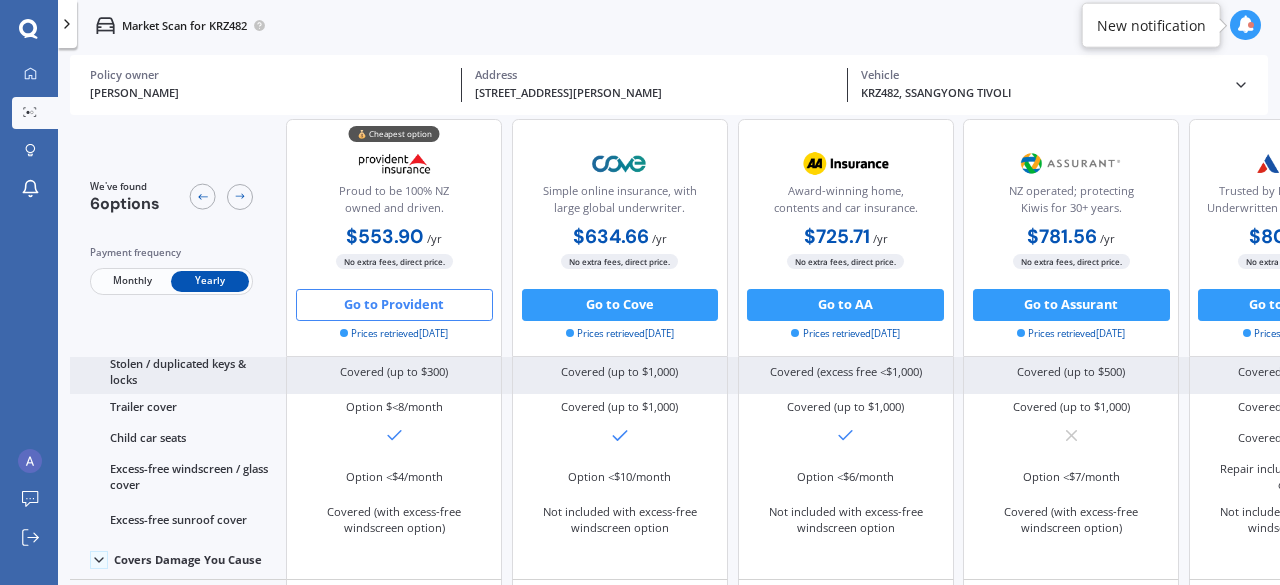 scroll, scrollTop: 874, scrollLeft: 0, axis: vertical 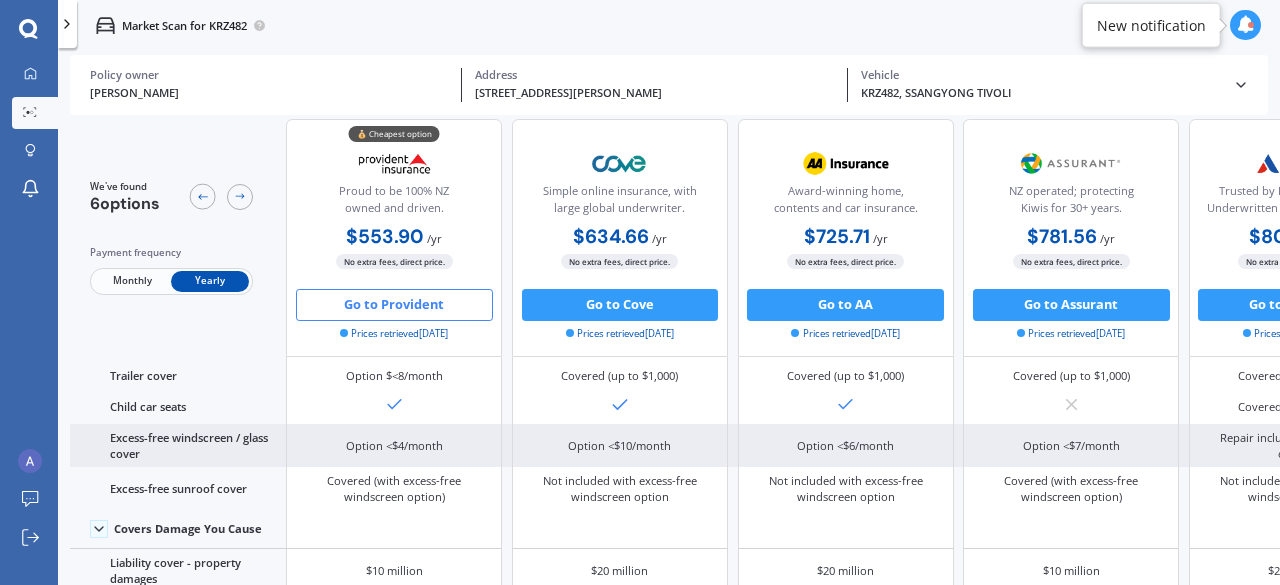 click on "Option <$10/month" at bounding box center [620, 445] 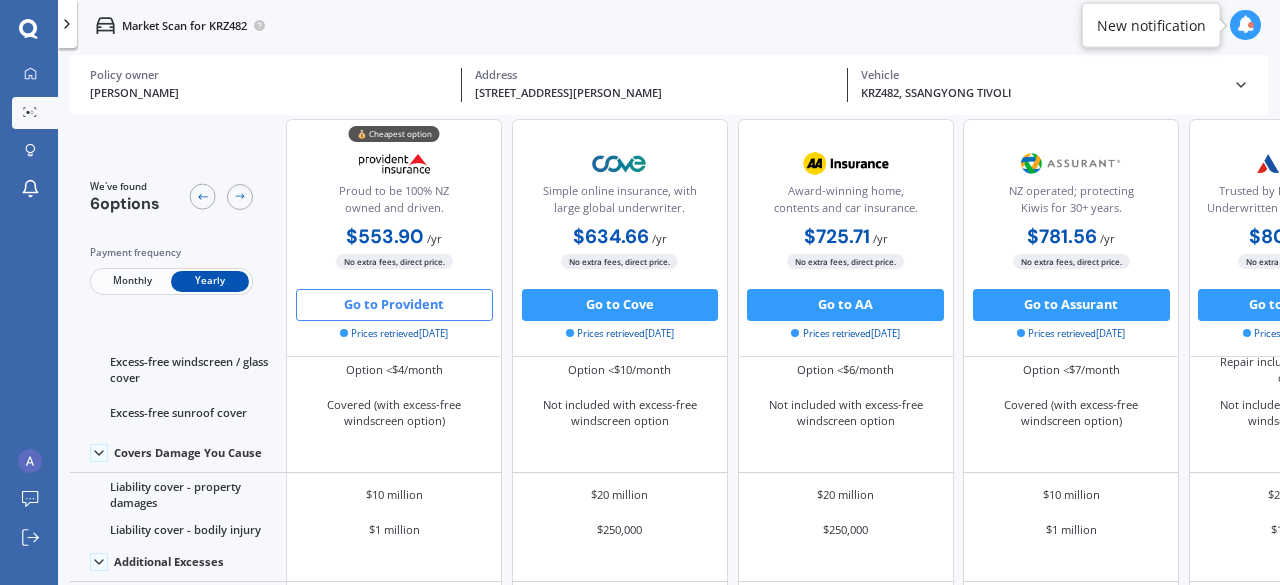 scroll, scrollTop: 1125, scrollLeft: 0, axis: vertical 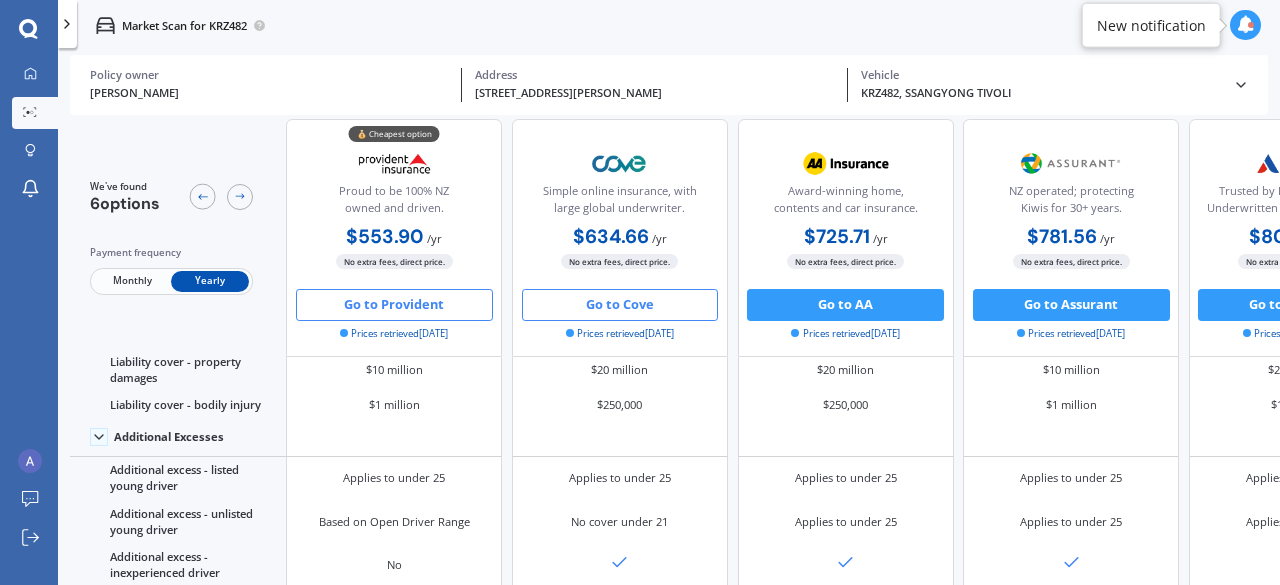 click on "Go to Cove" at bounding box center [620, 305] 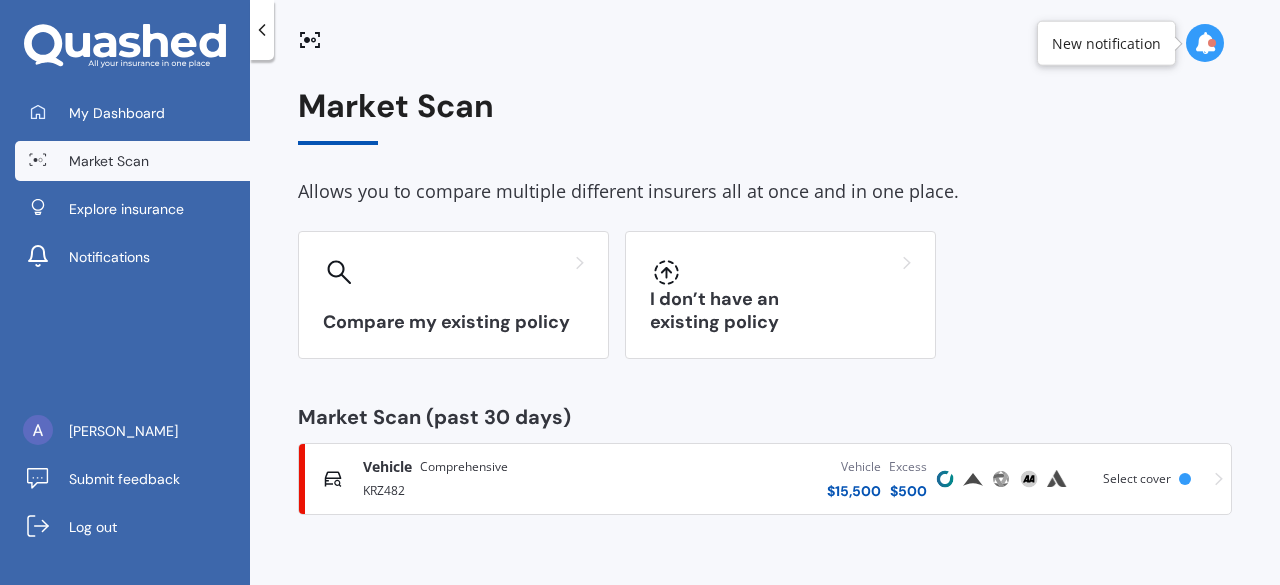 scroll, scrollTop: 0, scrollLeft: 0, axis: both 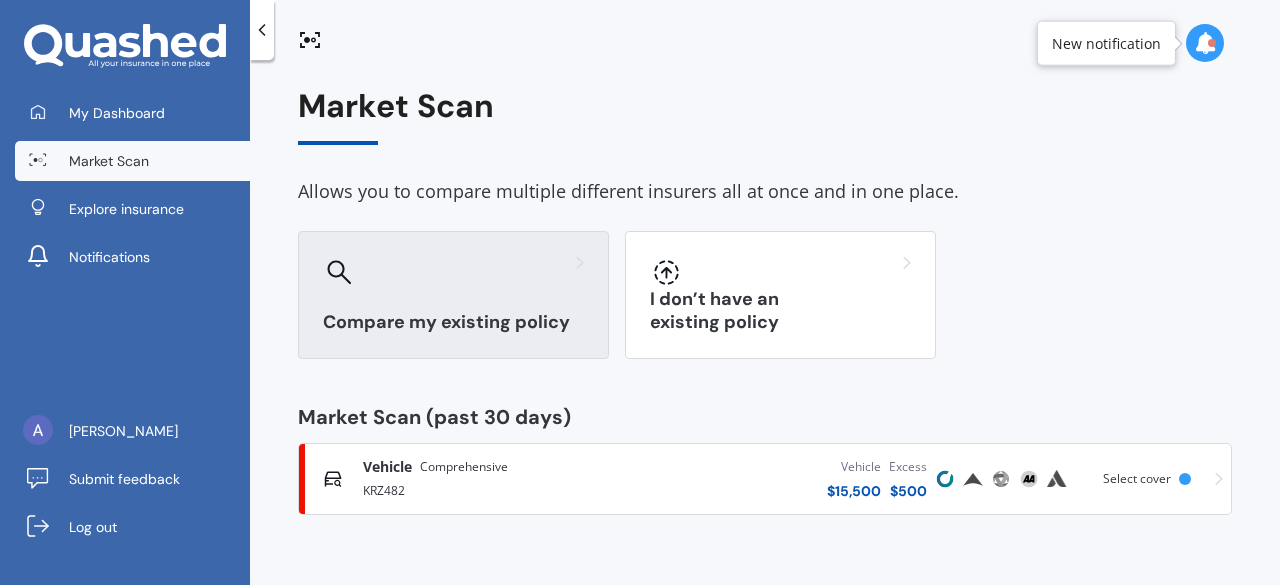 click on "Compare my existing policy" at bounding box center [453, 295] 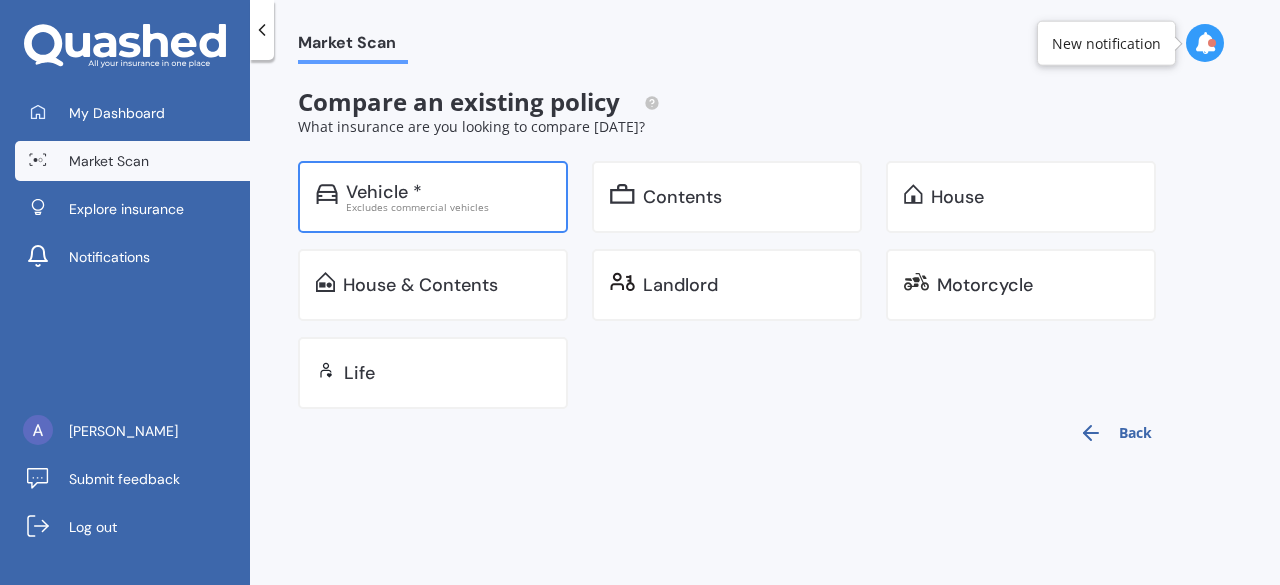 click on "Excludes commercial vehicles" at bounding box center [448, 207] 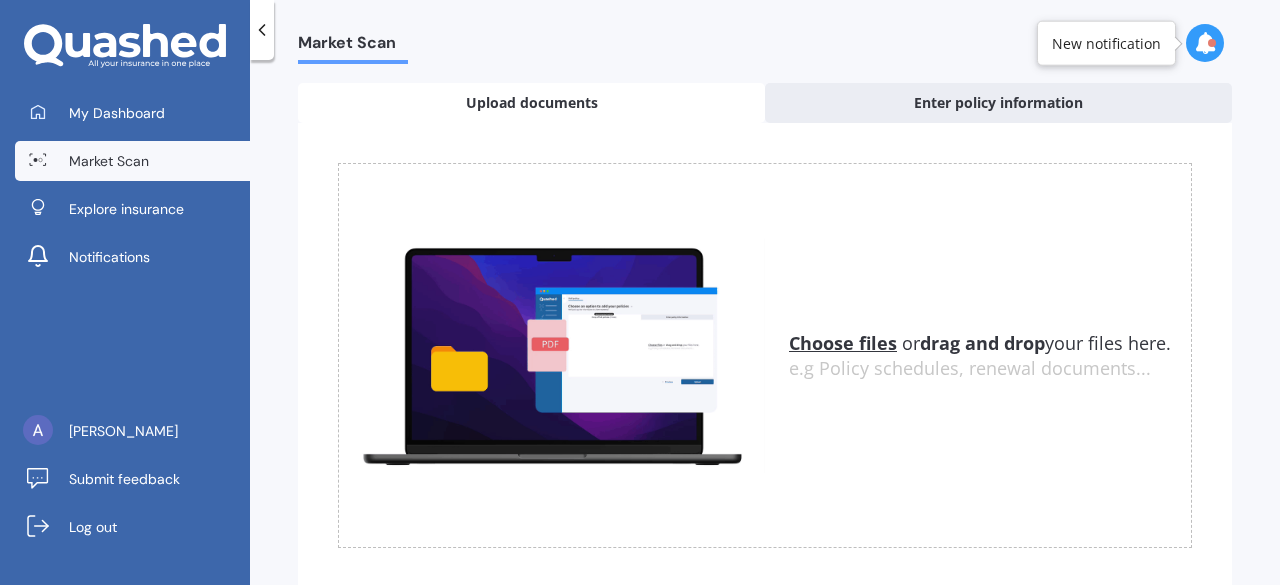 scroll, scrollTop: 168, scrollLeft: 0, axis: vertical 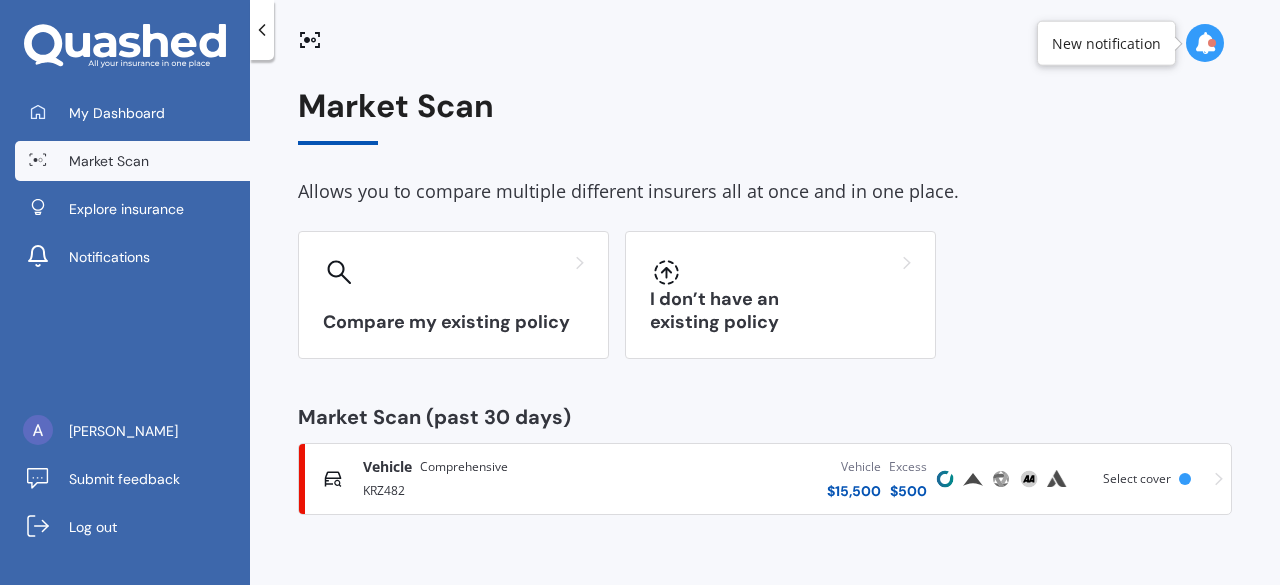click on "Market Scan Allows you to compare multiple different insurers all at once and in one place. Compare my existing policy I don’t have an existing policy Market Scan (past 30 days) Vehicle Comprehensive KRZ482 Vehicle $ 15,500 Excess $ 500 Scanned 3 days ago Select cover" at bounding box center [765, 326] 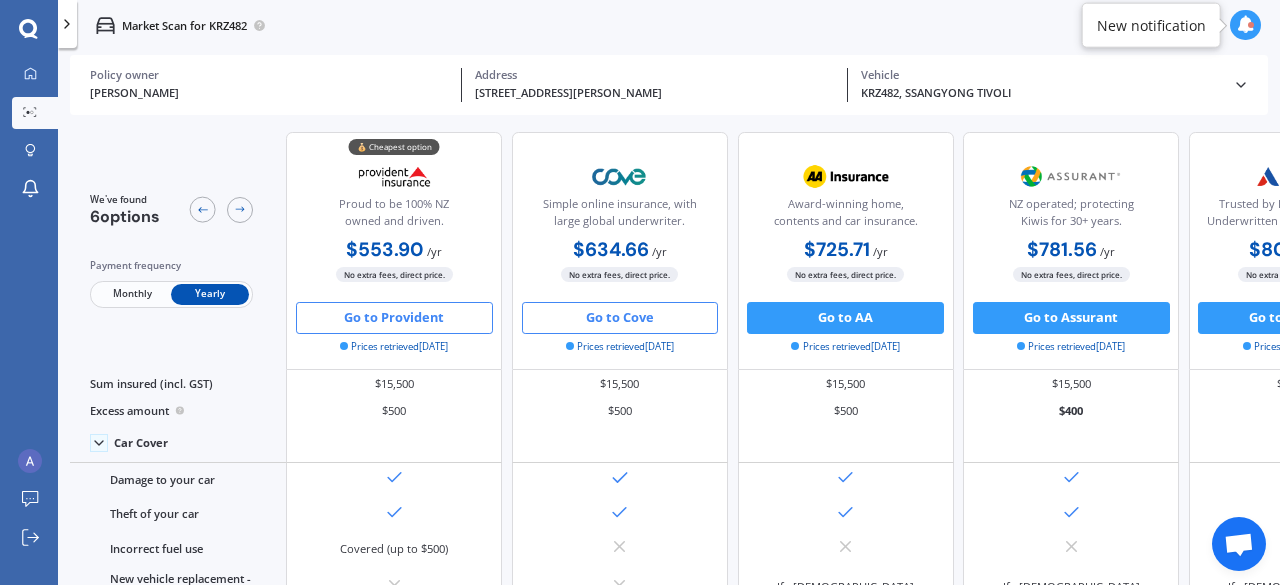 click on "Go to Provident" at bounding box center (394, 318) 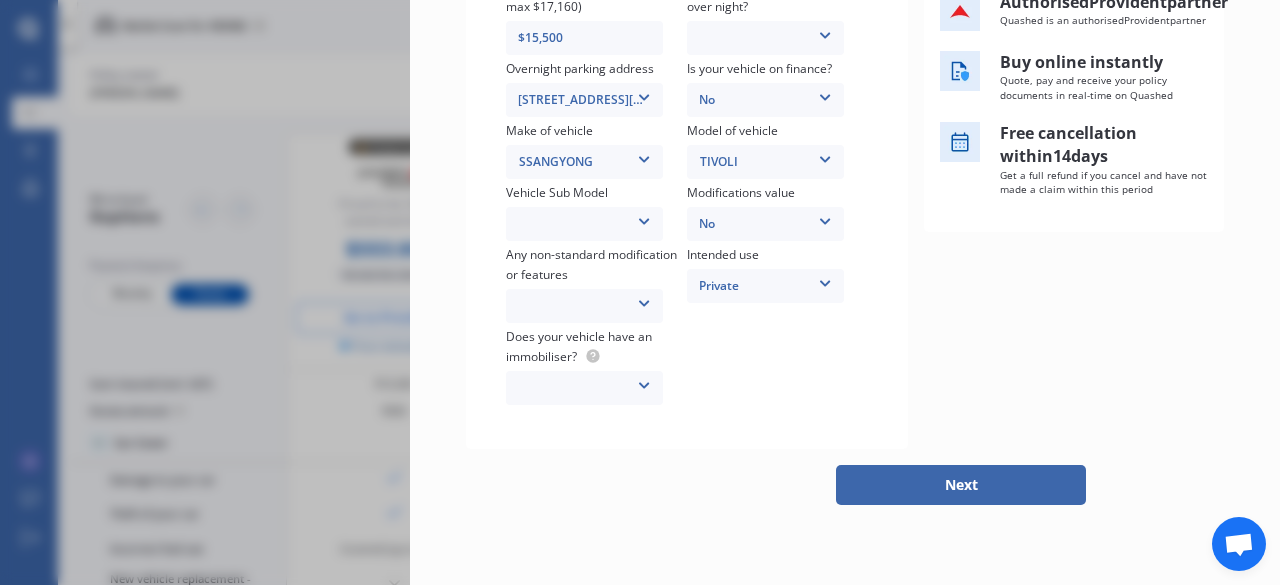 scroll, scrollTop: 421, scrollLeft: 0, axis: vertical 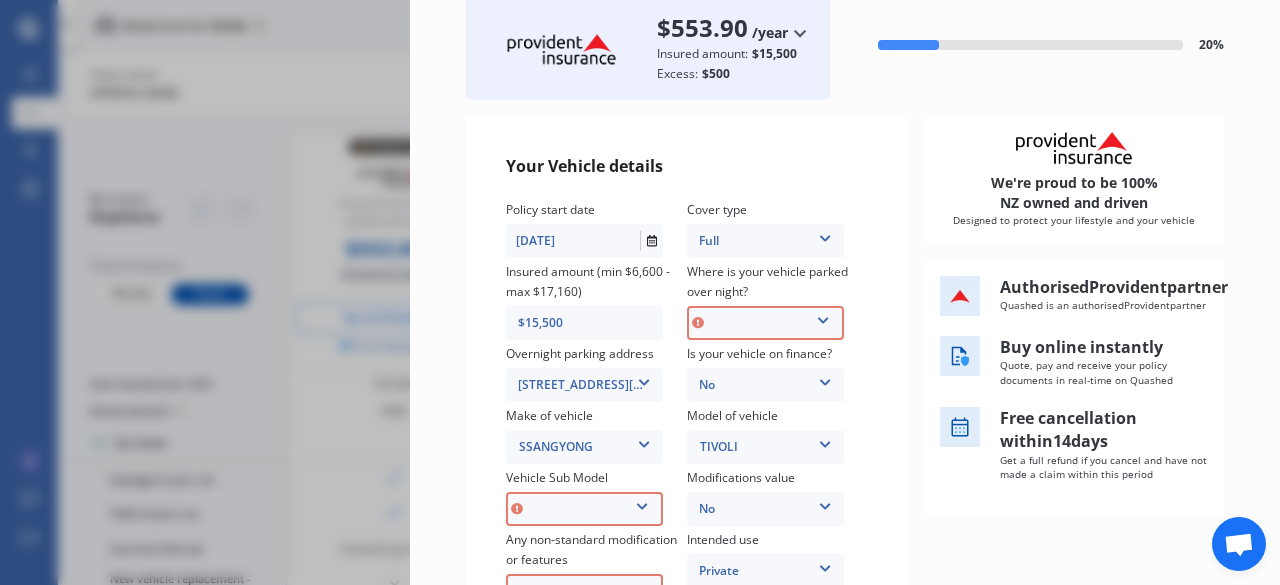 click at bounding box center [823, 317] 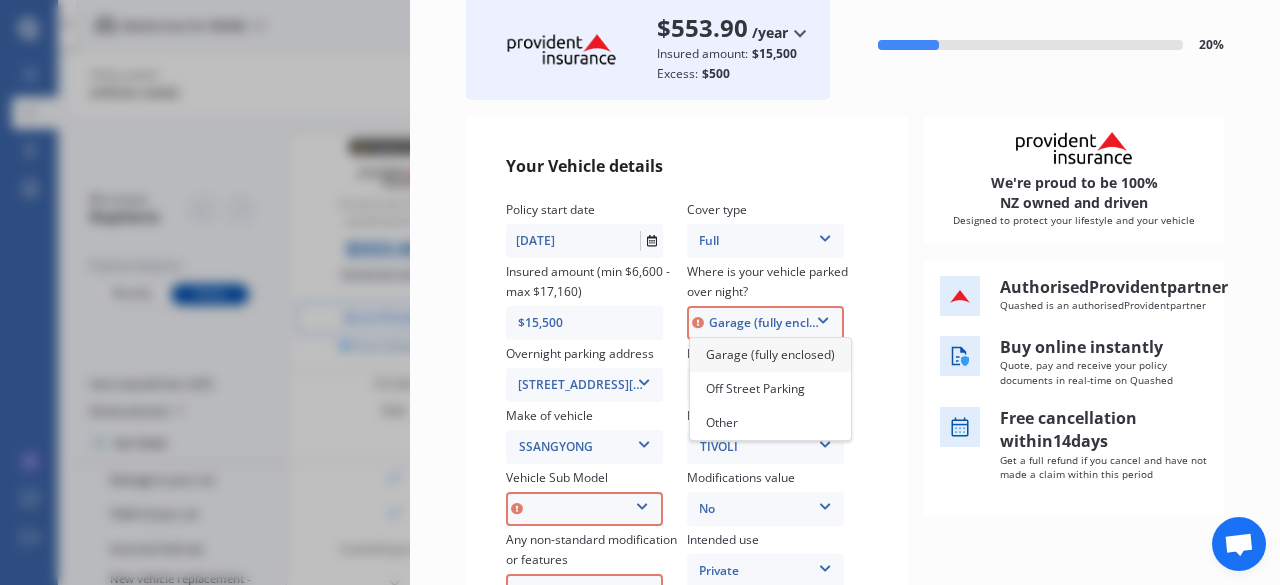 click on "Garage (fully enclosed)" at bounding box center [770, 354] 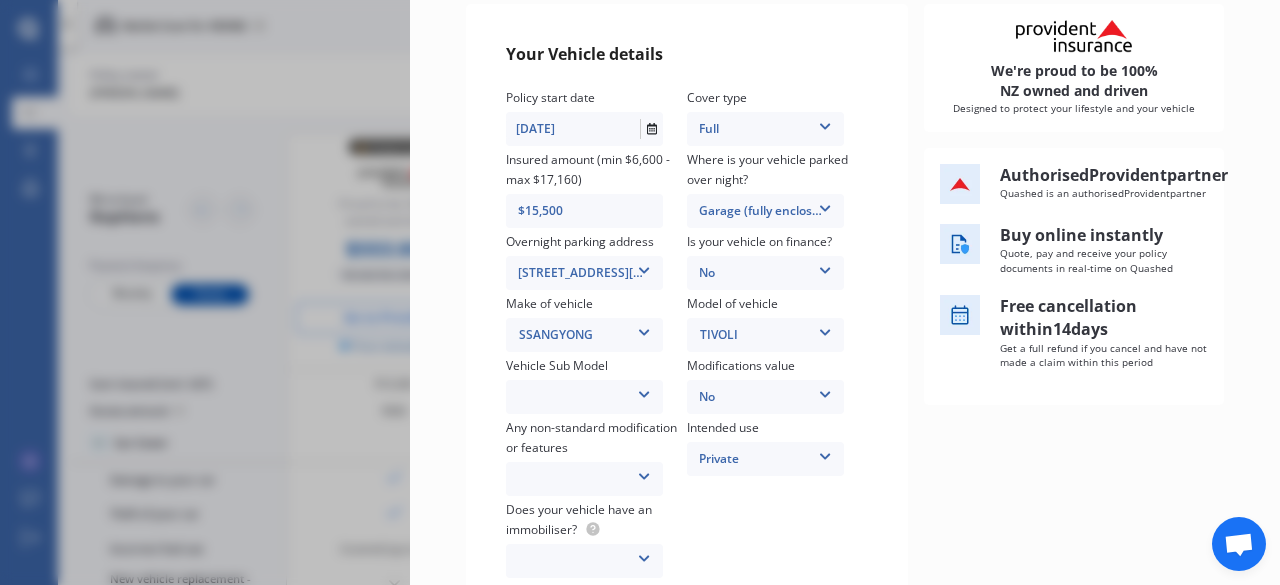 scroll, scrollTop: 322, scrollLeft: 0, axis: vertical 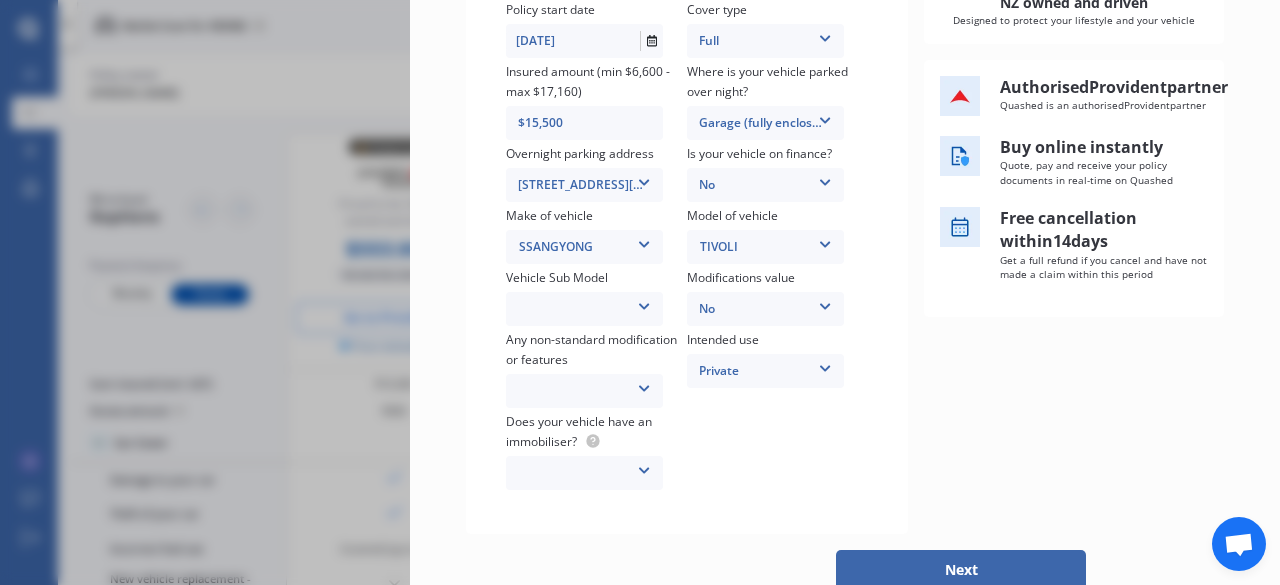 click at bounding box center (644, 385) 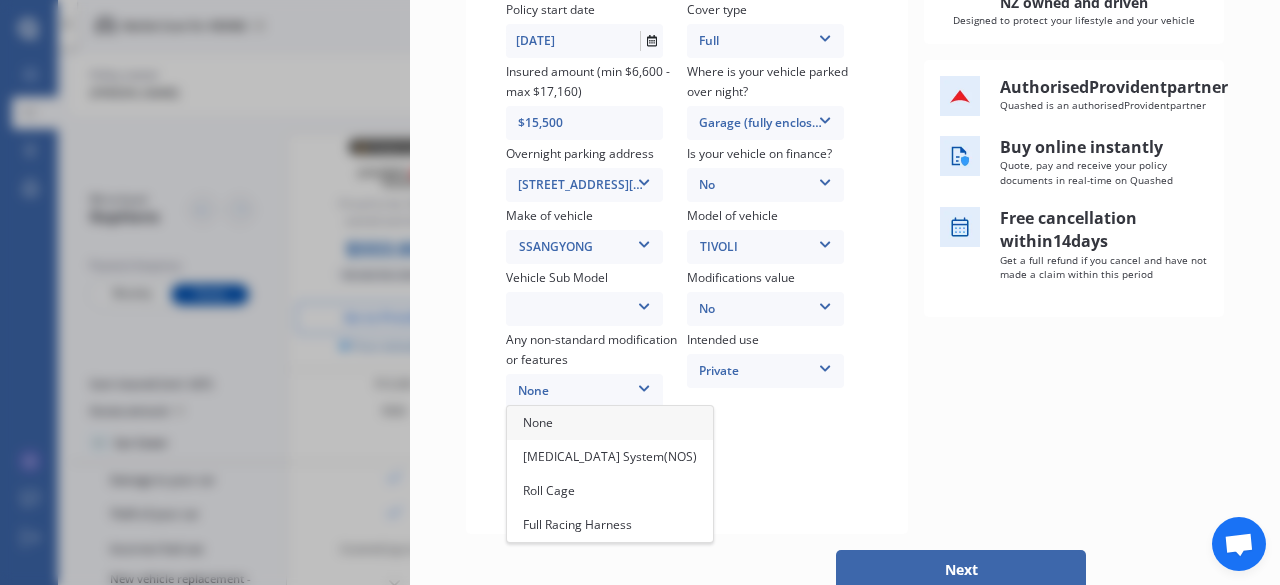 click on "None" at bounding box center [610, 423] 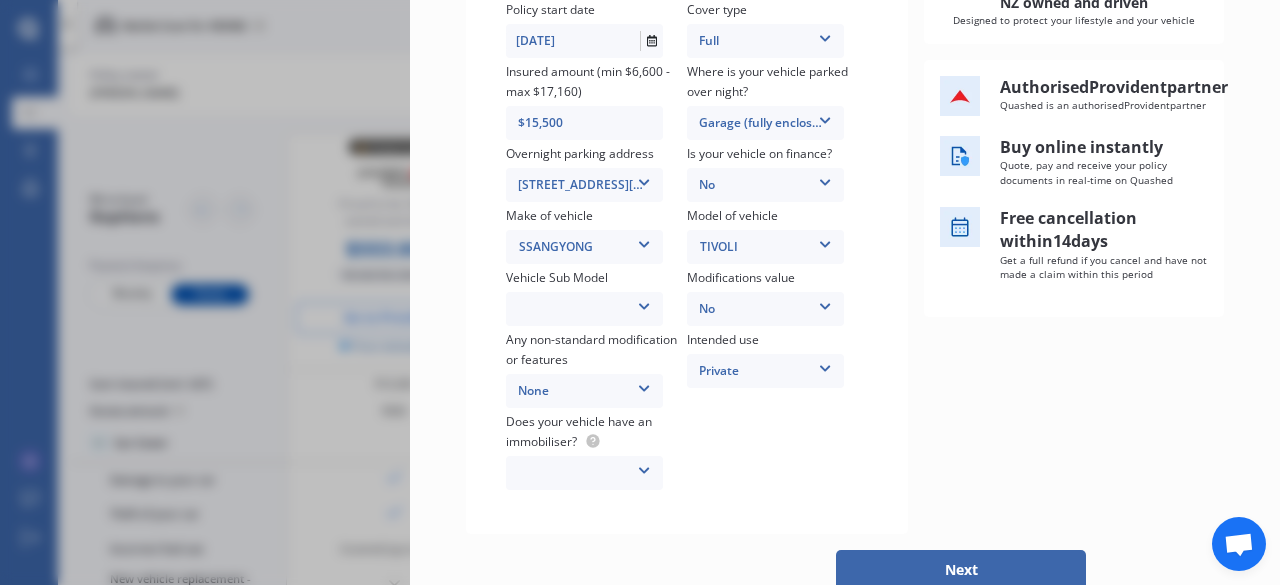 click at bounding box center [644, 467] 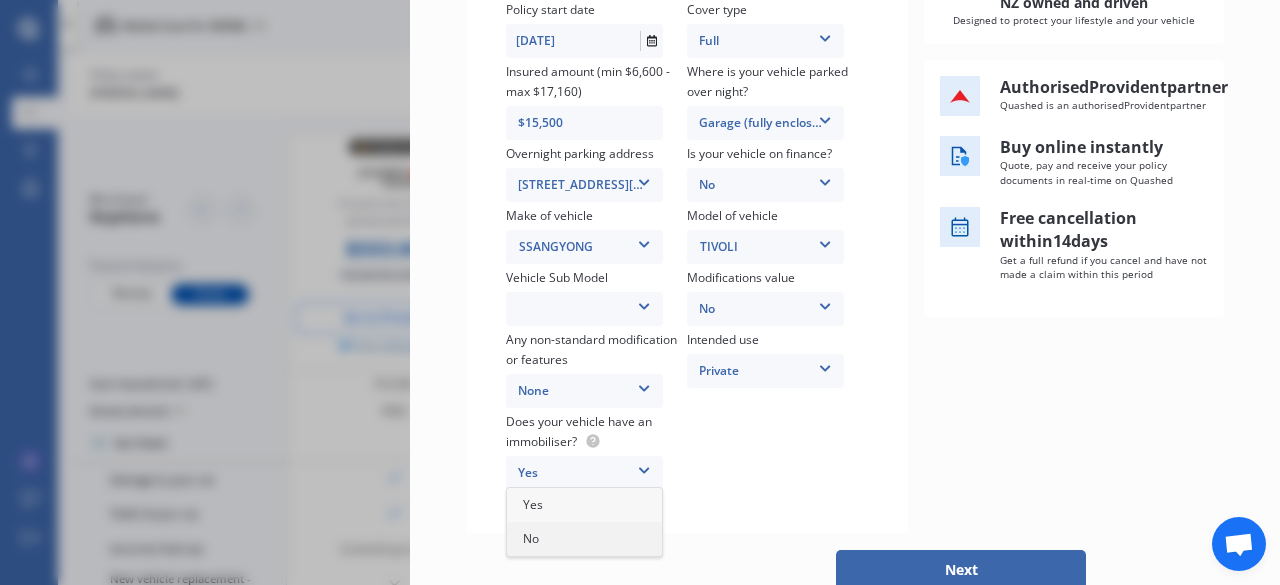 click on "No" at bounding box center (584, 539) 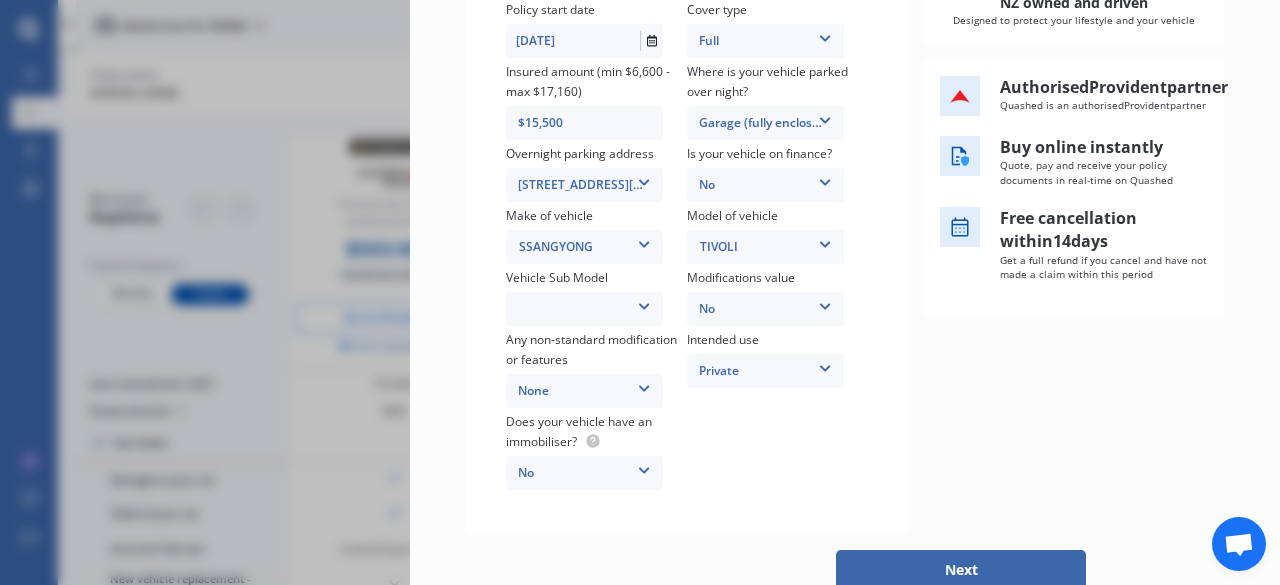 click at bounding box center [644, 303] 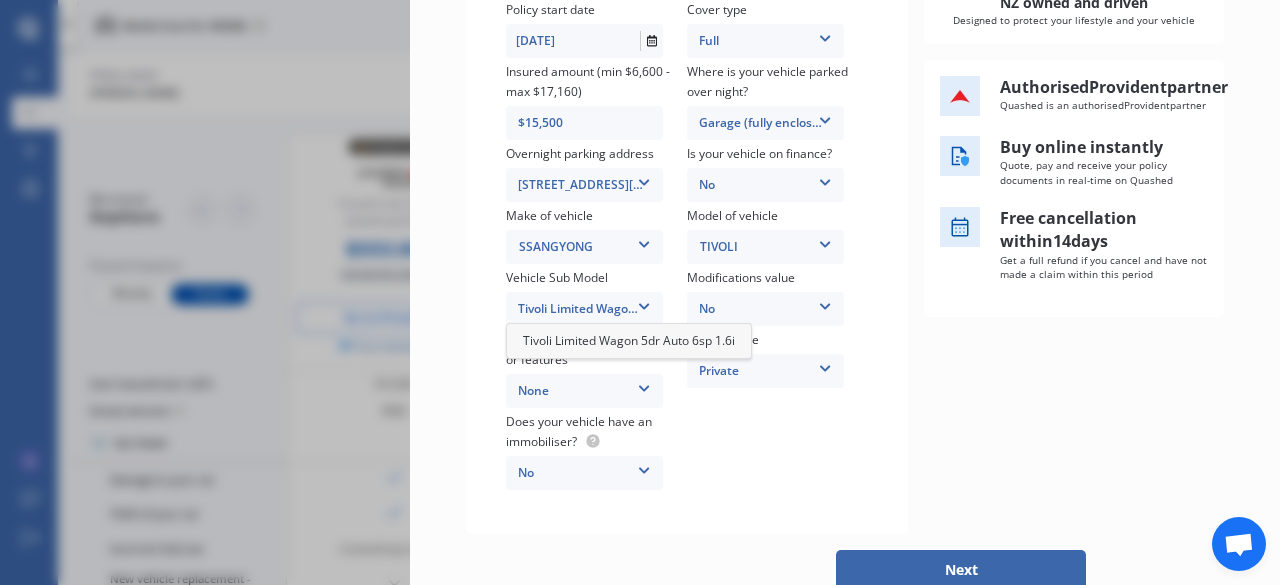 click on "Tivoli Limited Wagon 5dr Auto 6sp 1.6i" at bounding box center (629, 340) 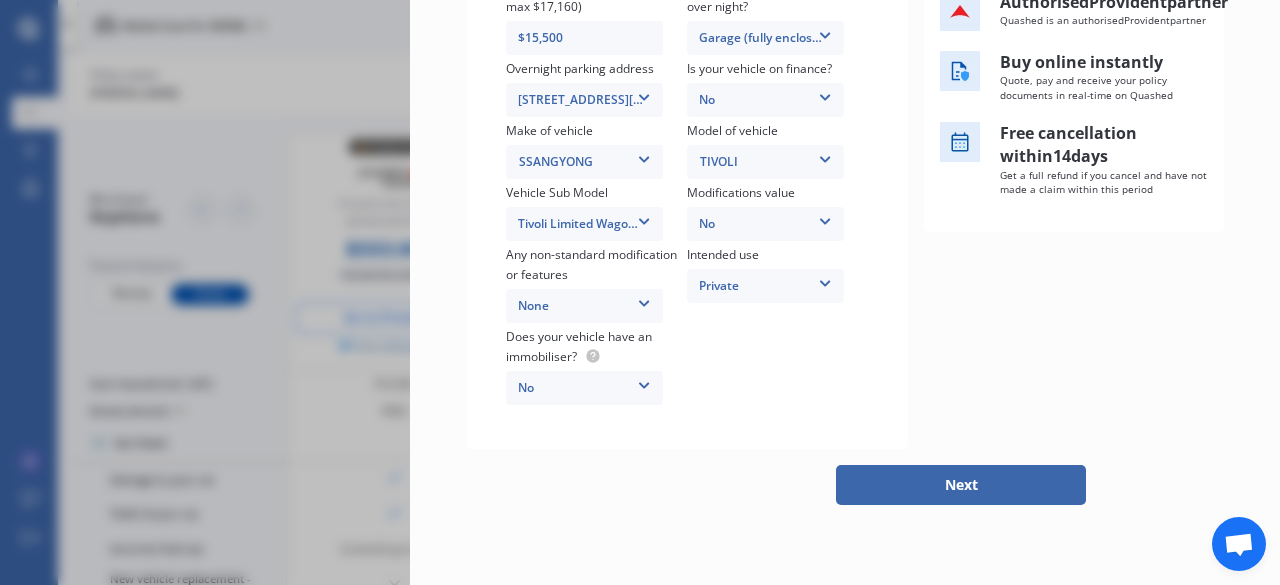 click on "Next" at bounding box center (961, 485) 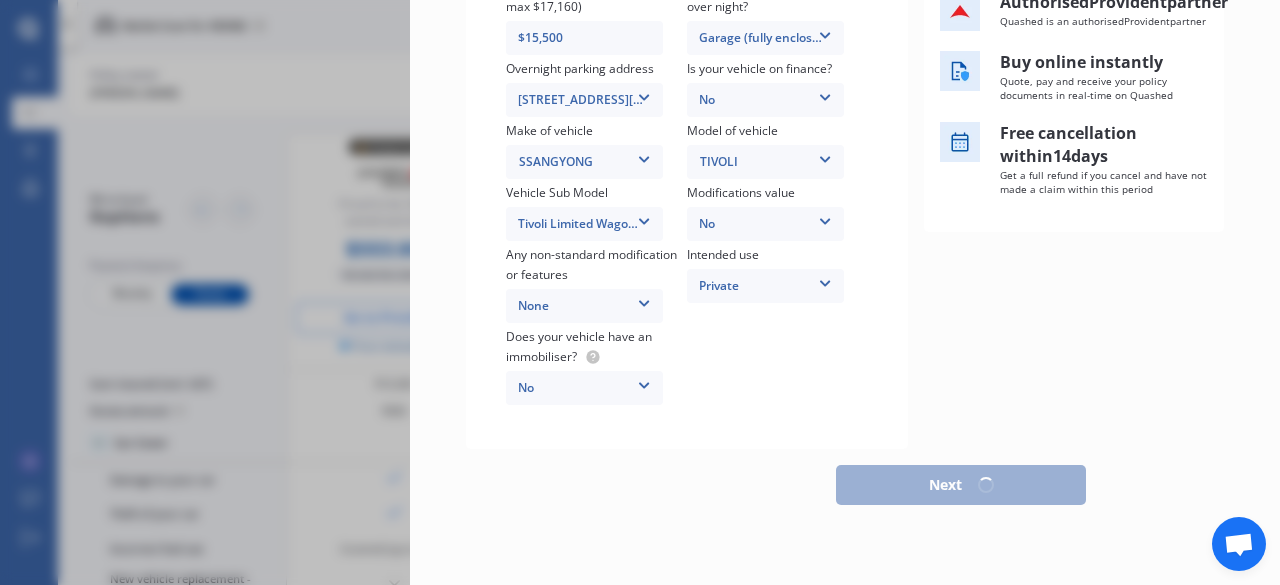 select on "12" 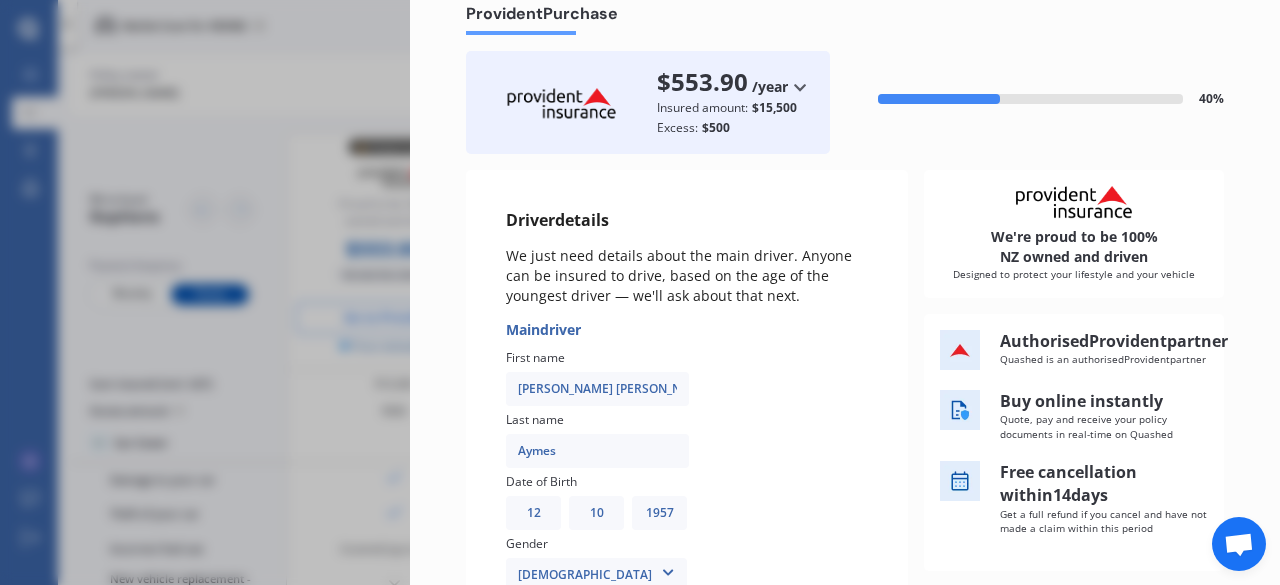 scroll, scrollTop: 100, scrollLeft: 0, axis: vertical 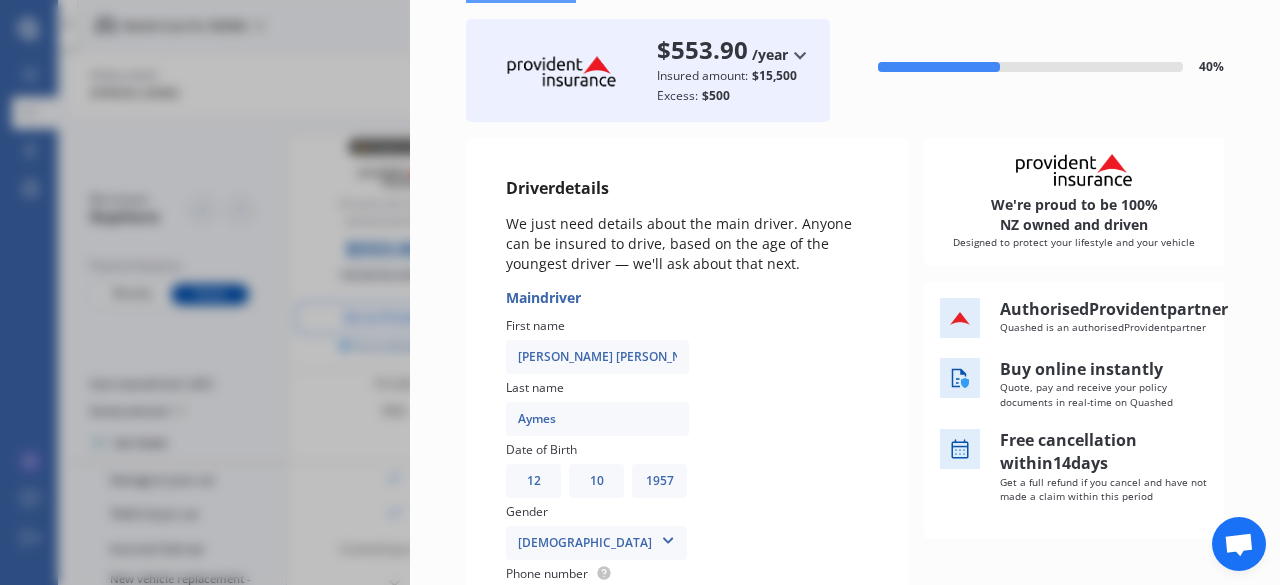 click on "Aymes" at bounding box center (597, 419) 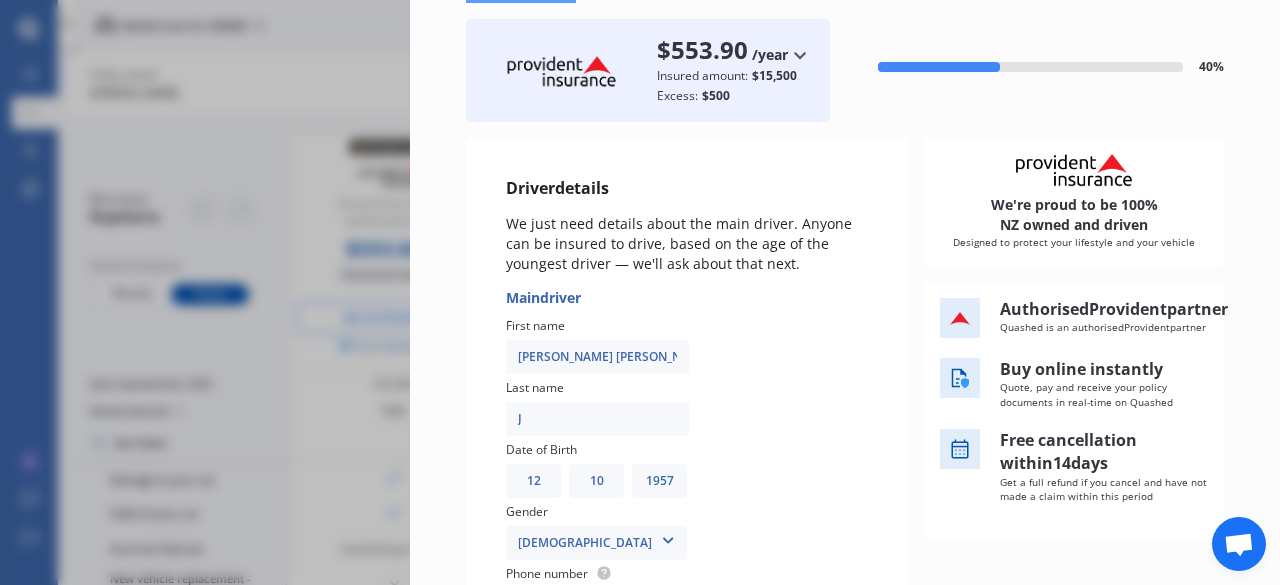 type on "Johnson" 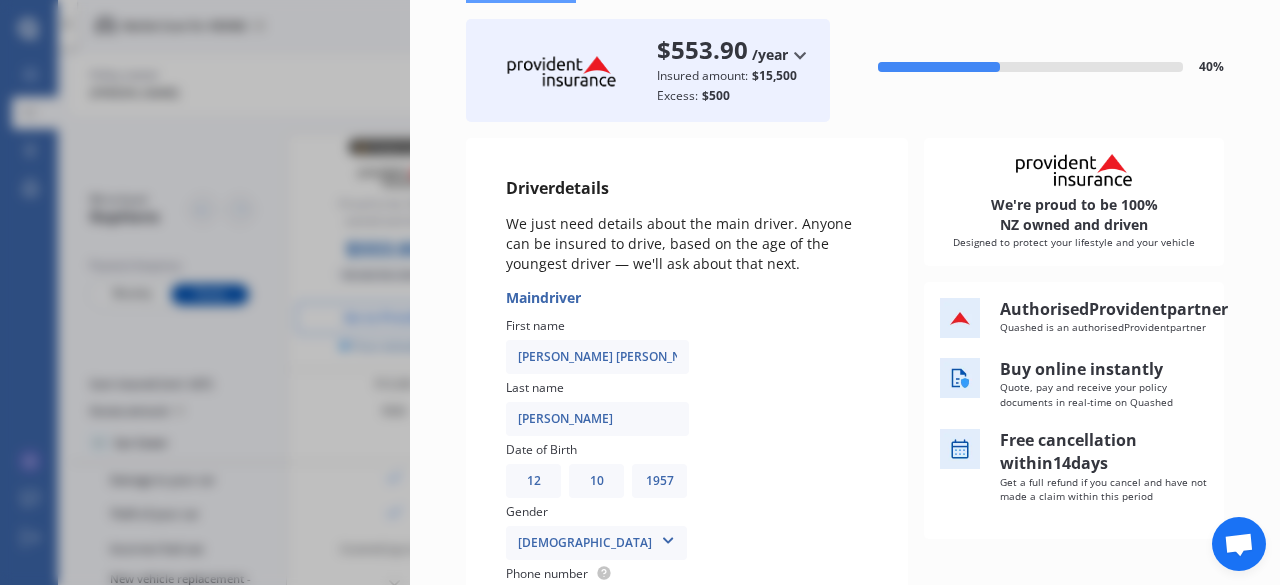 type on "0210537676" 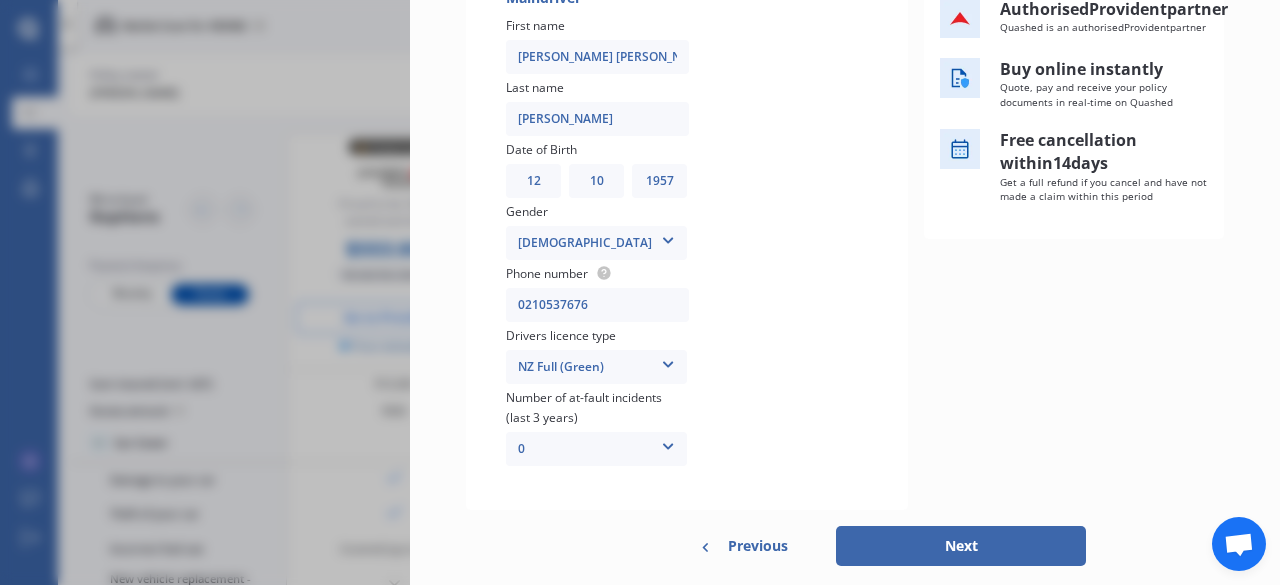 scroll, scrollTop: 460, scrollLeft: 0, axis: vertical 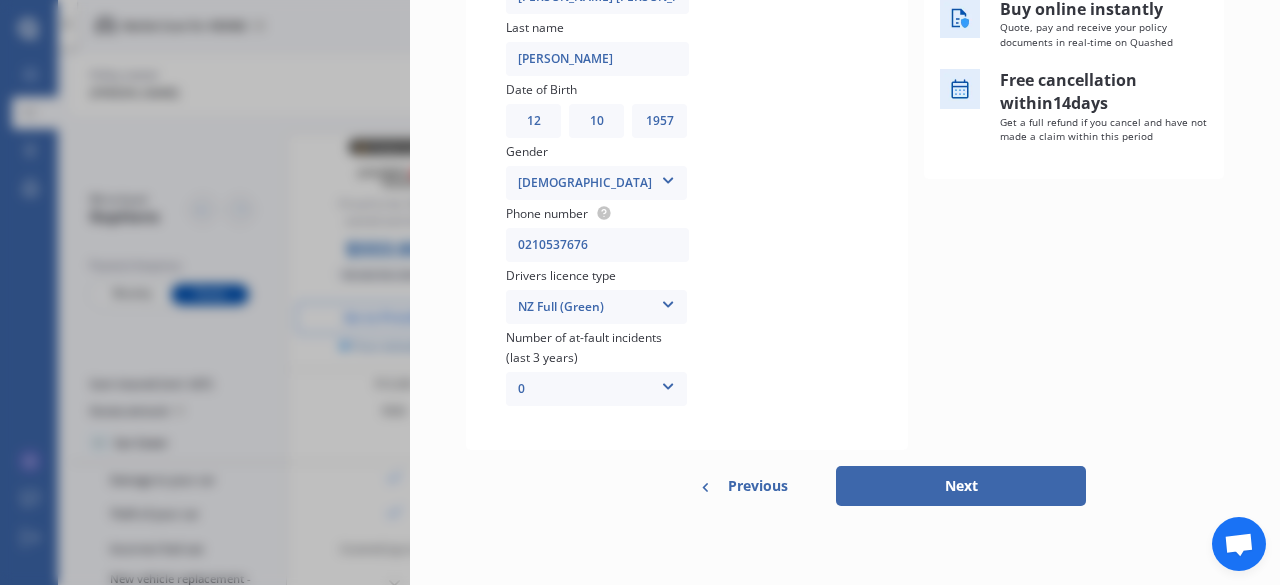 click on "Next" at bounding box center [961, 486] 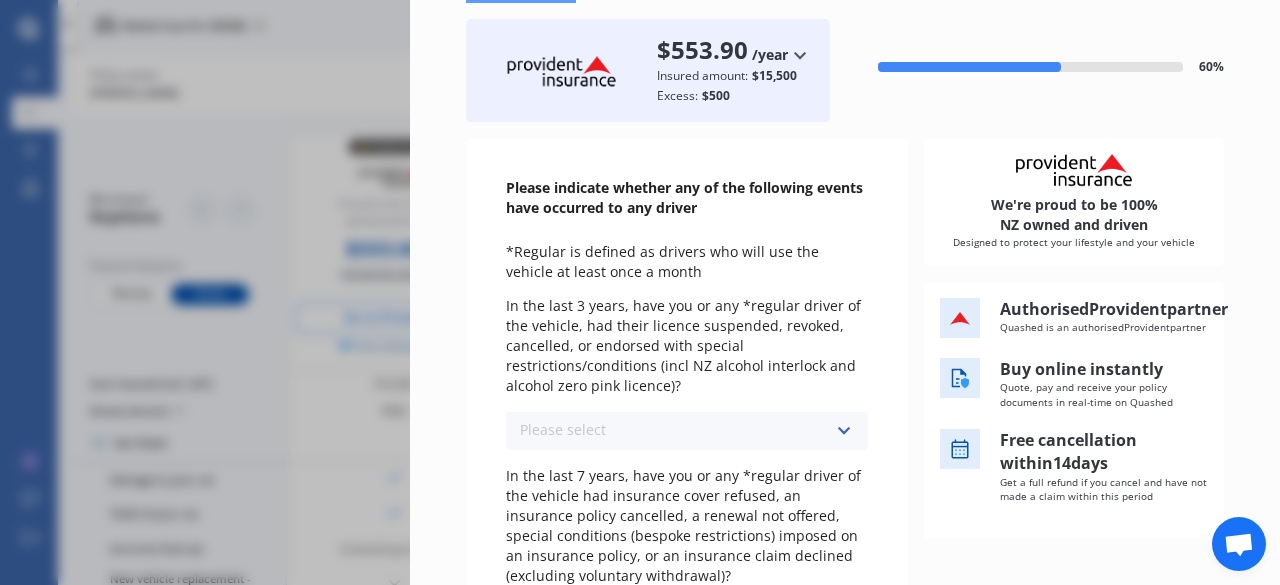 scroll, scrollTop: 200, scrollLeft: 0, axis: vertical 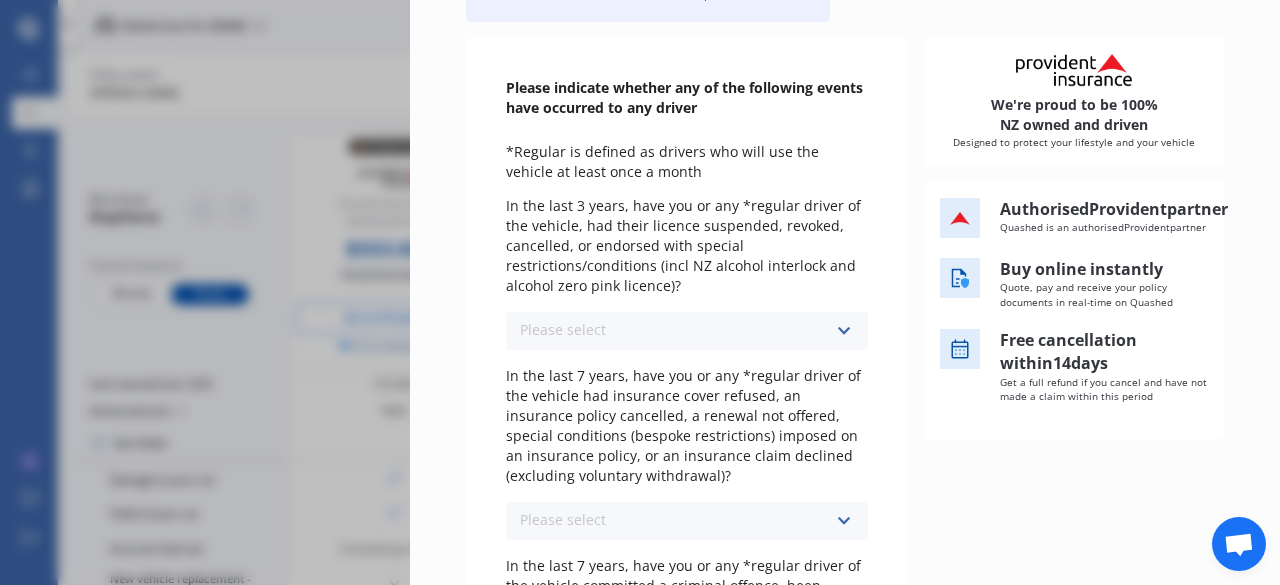 click at bounding box center (843, 331) 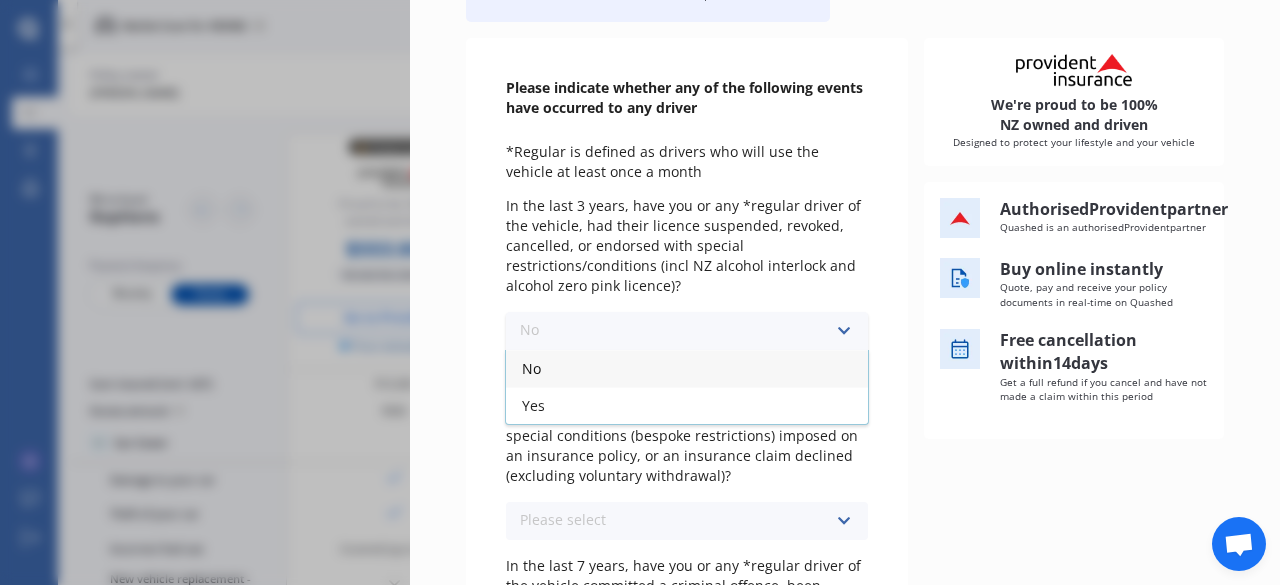 click on "No" at bounding box center (687, 368) 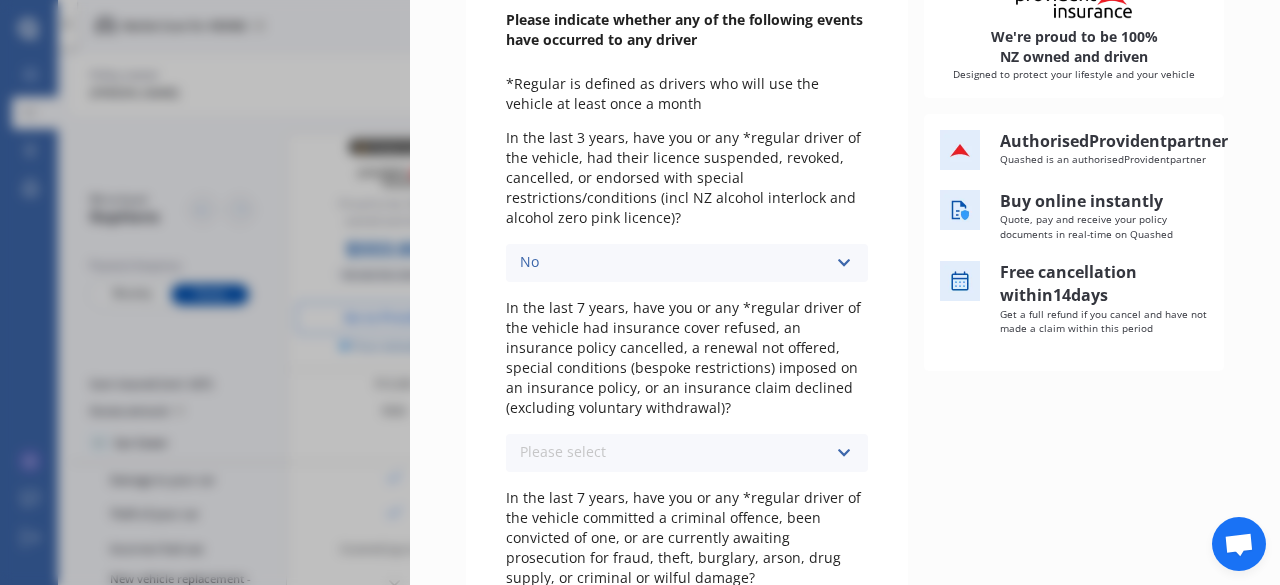 scroll, scrollTop: 300, scrollLeft: 0, axis: vertical 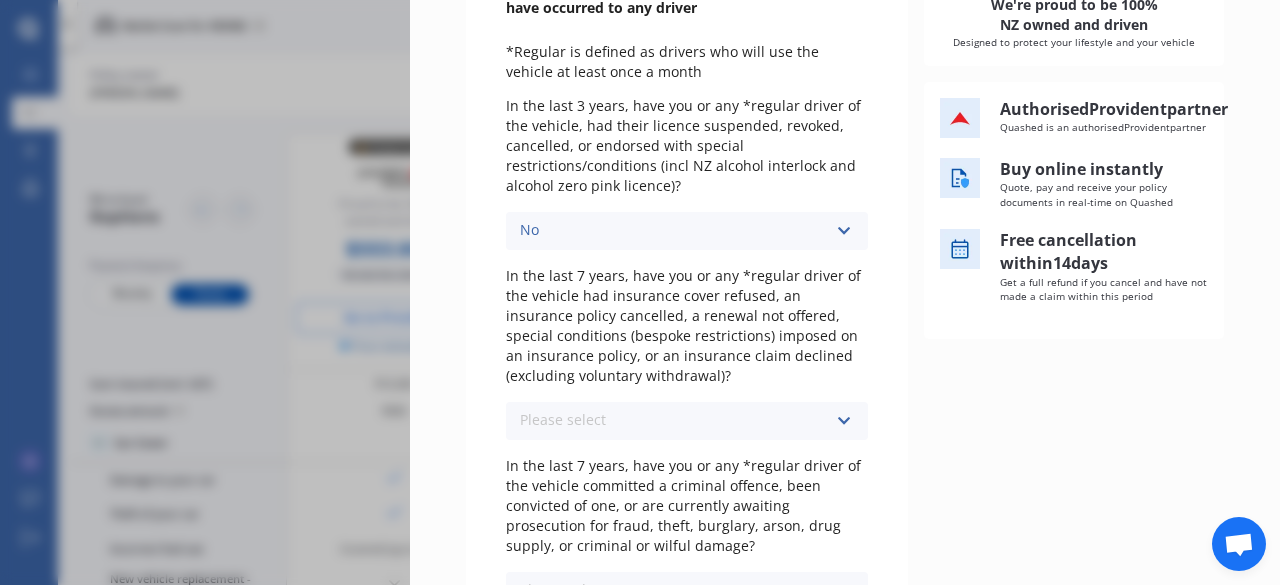 drag, startPoint x: 944, startPoint y: 373, endPoint x: 901, endPoint y: 390, distance: 46.238514 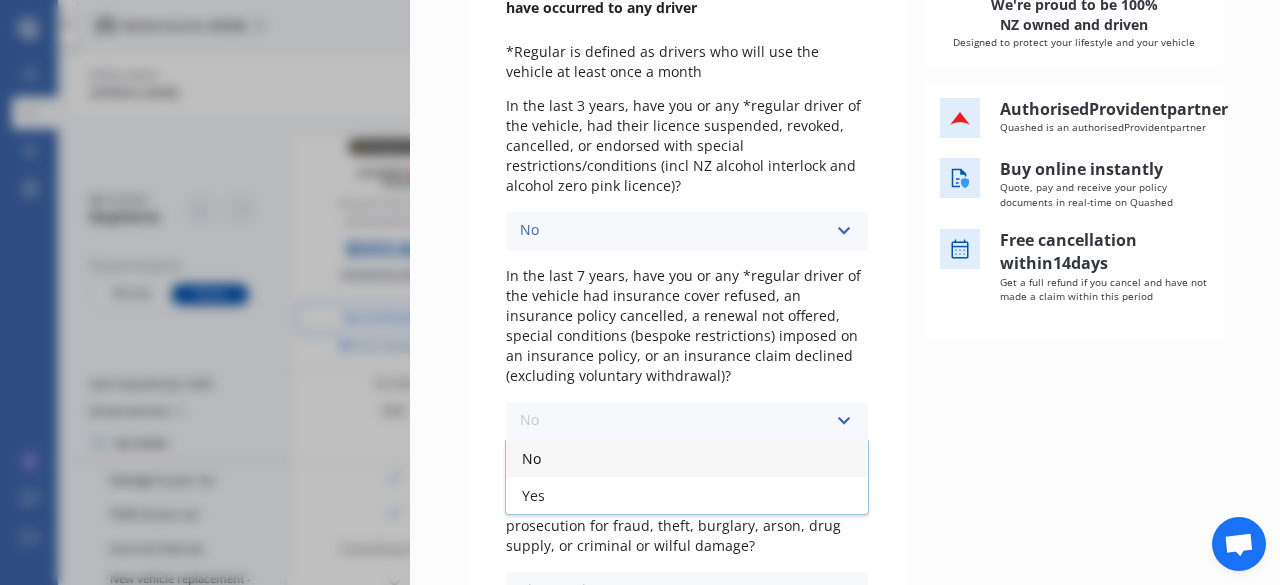 click on "No" at bounding box center [687, 458] 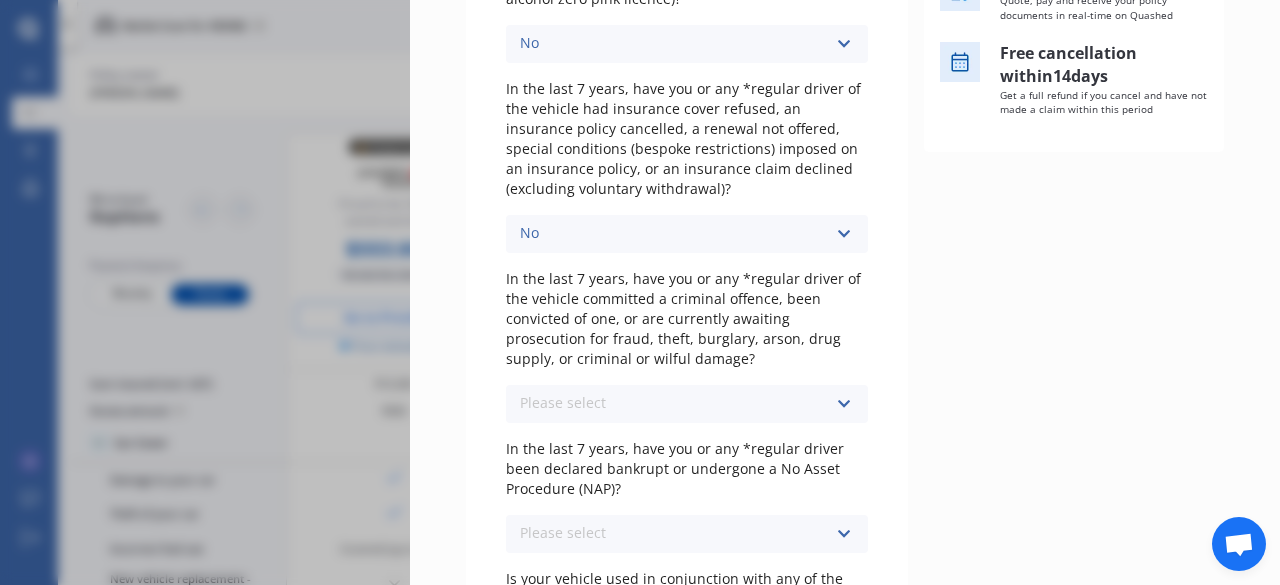 scroll, scrollTop: 500, scrollLeft: 0, axis: vertical 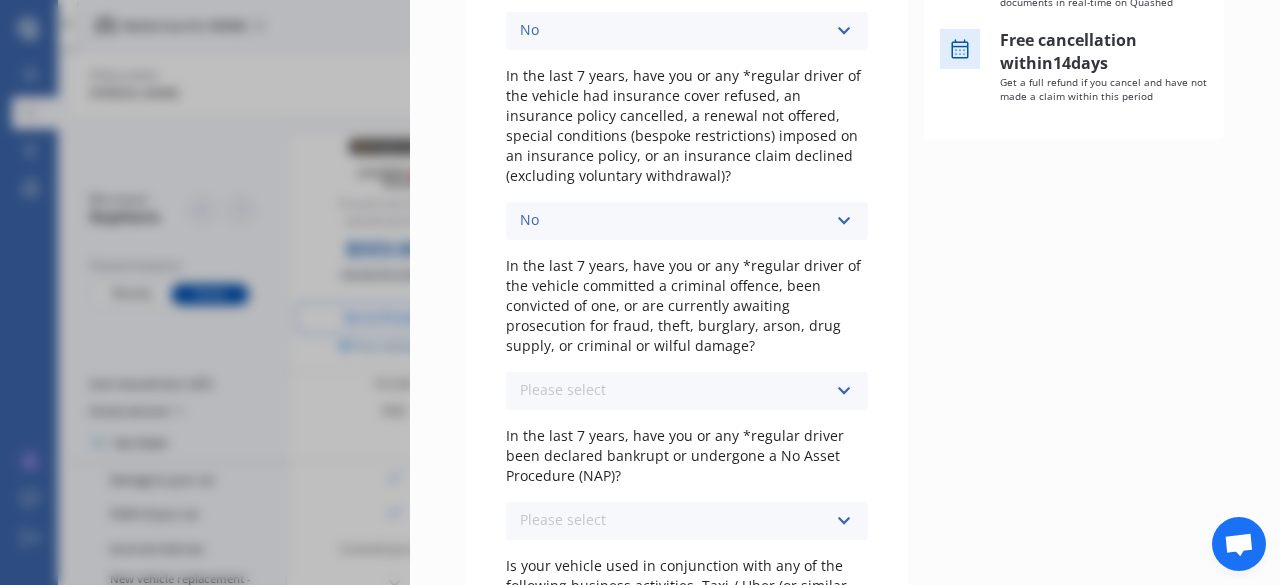 click at bounding box center (843, 391) 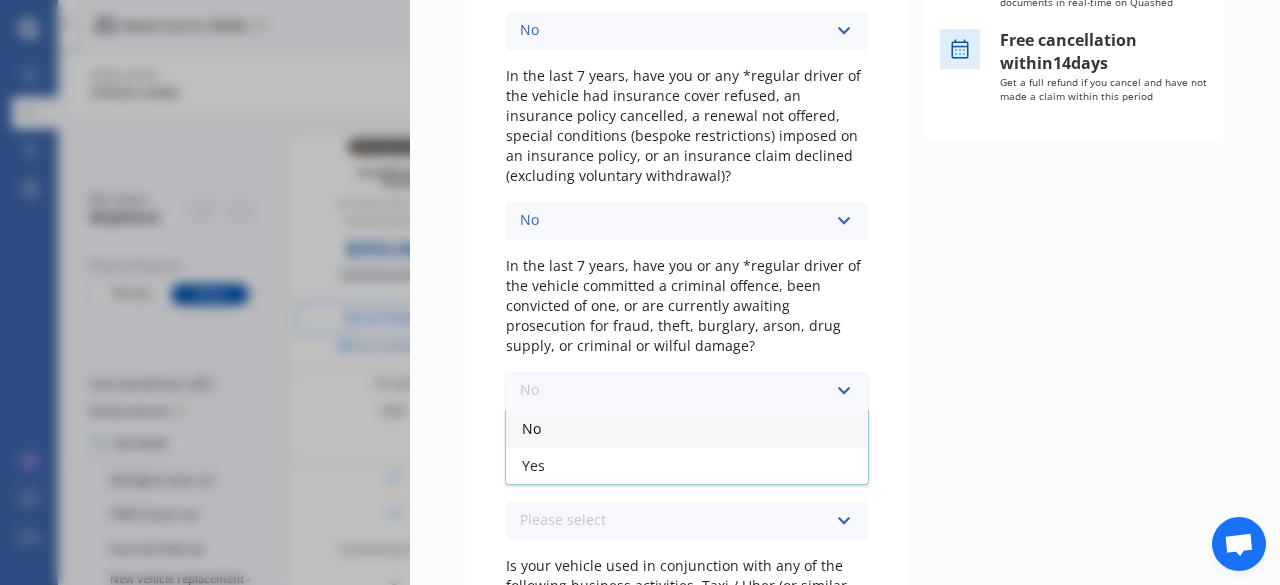 click on "No" at bounding box center (687, 428) 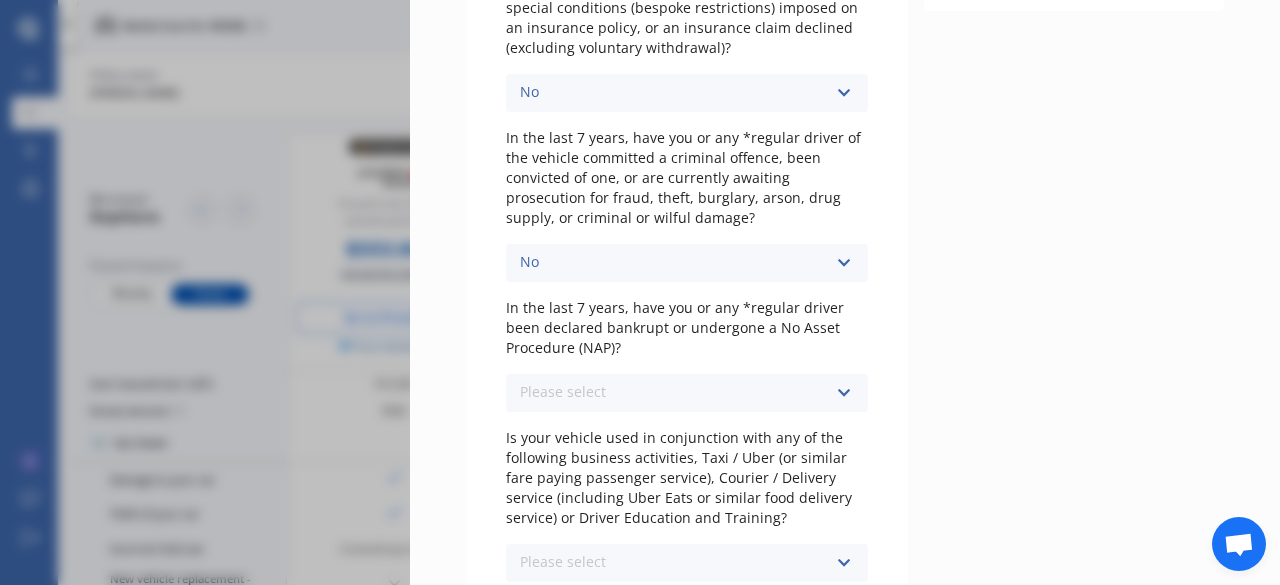 scroll, scrollTop: 700, scrollLeft: 0, axis: vertical 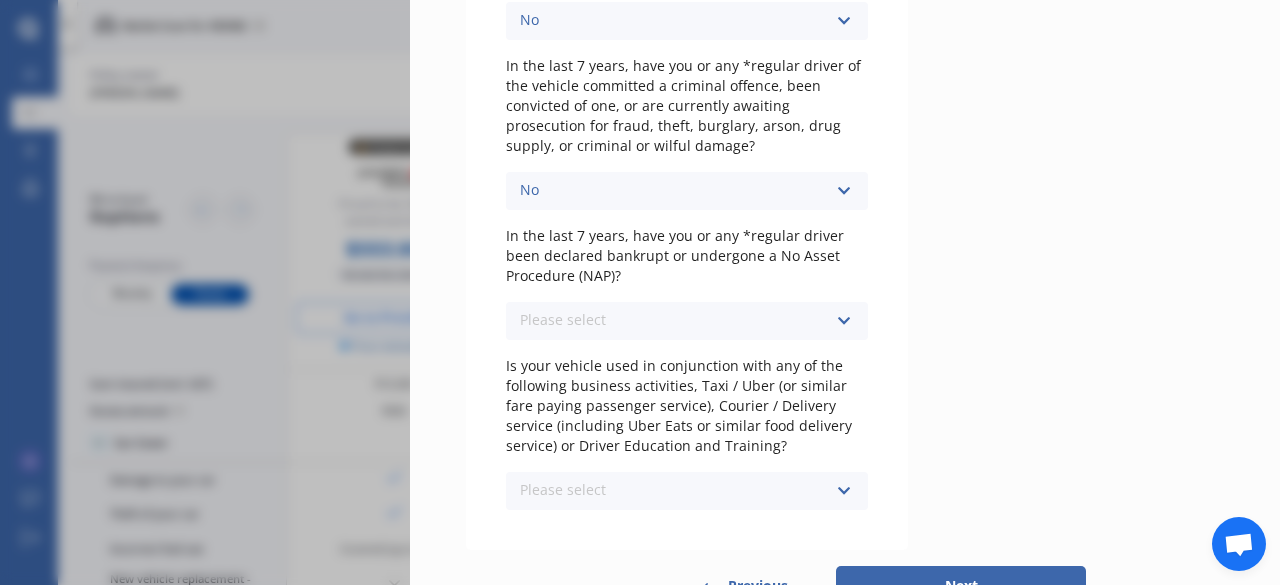 drag, startPoint x: 968, startPoint y: 252, endPoint x: 927, endPoint y: 274, distance: 46.52956 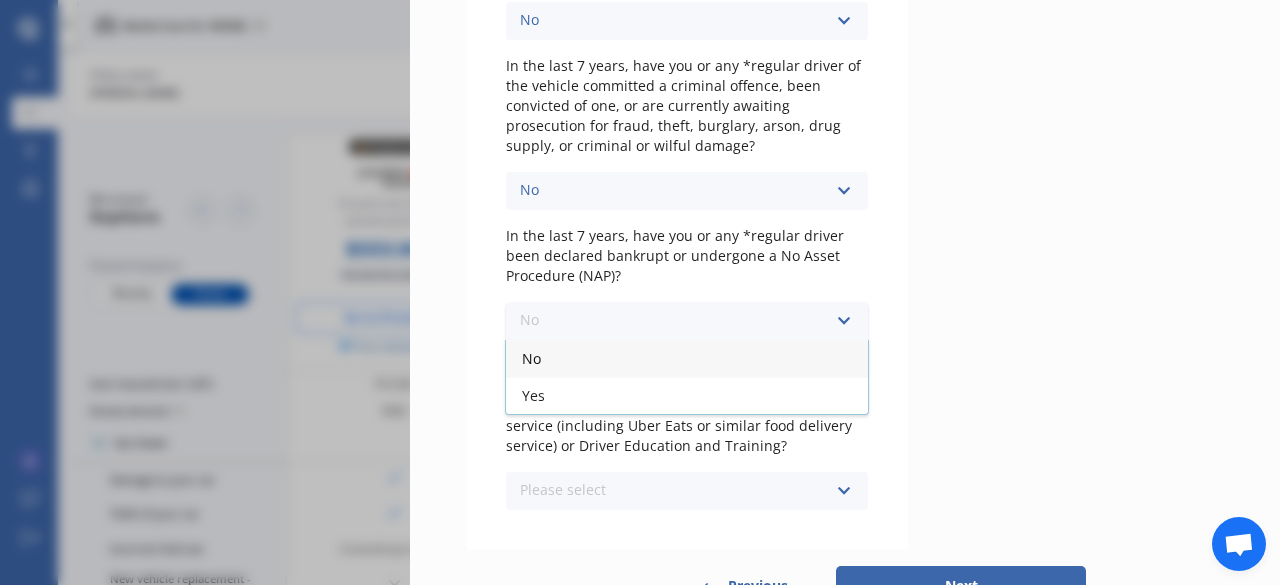 click on "No" at bounding box center [687, 358] 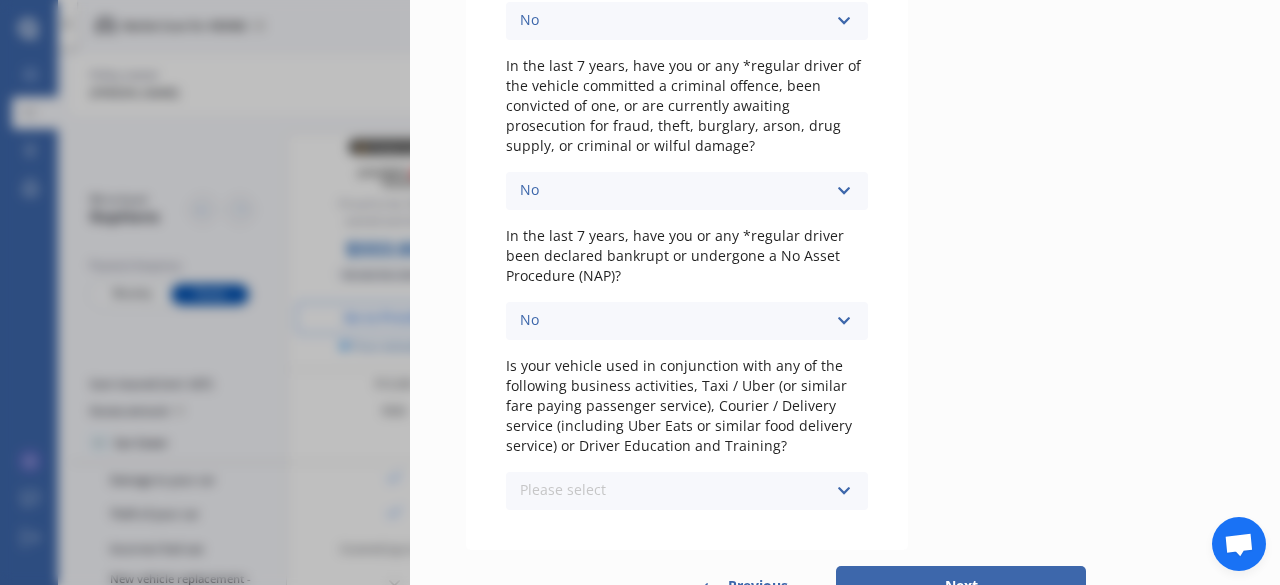 scroll, scrollTop: 700, scrollLeft: 0, axis: vertical 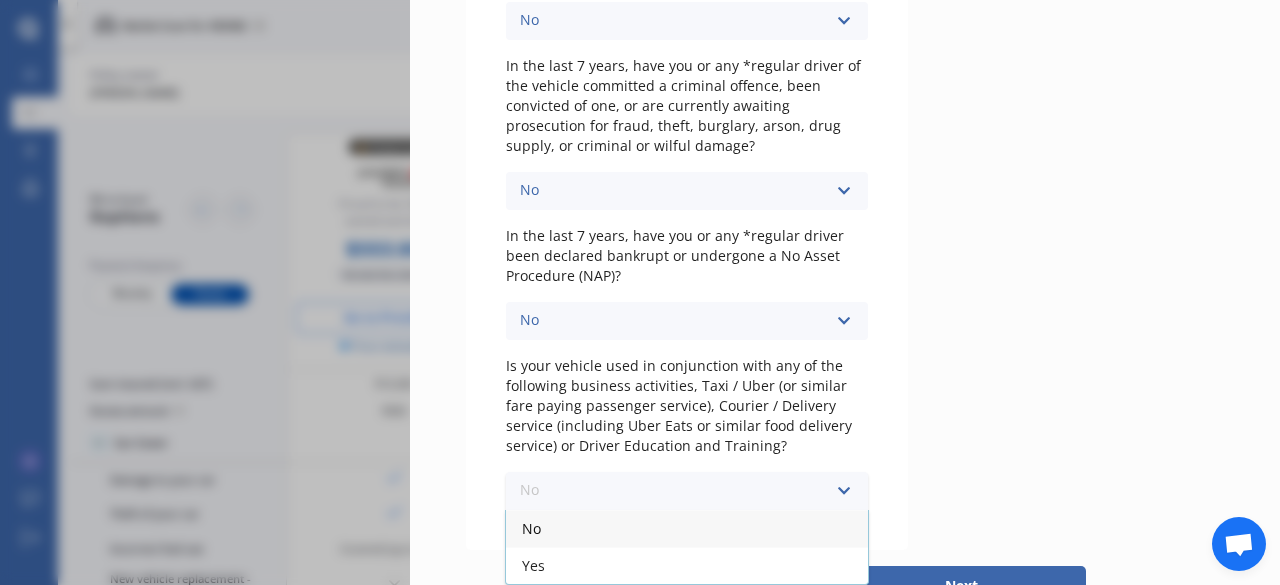 click on "No" at bounding box center (687, 528) 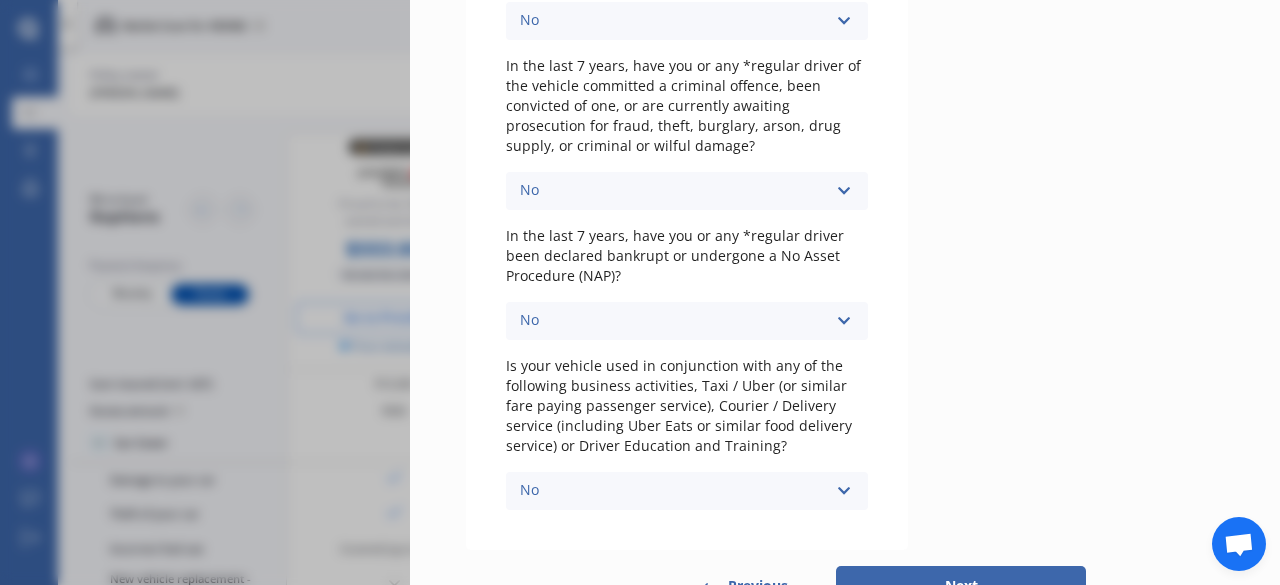 click on "Next" at bounding box center [961, 586] 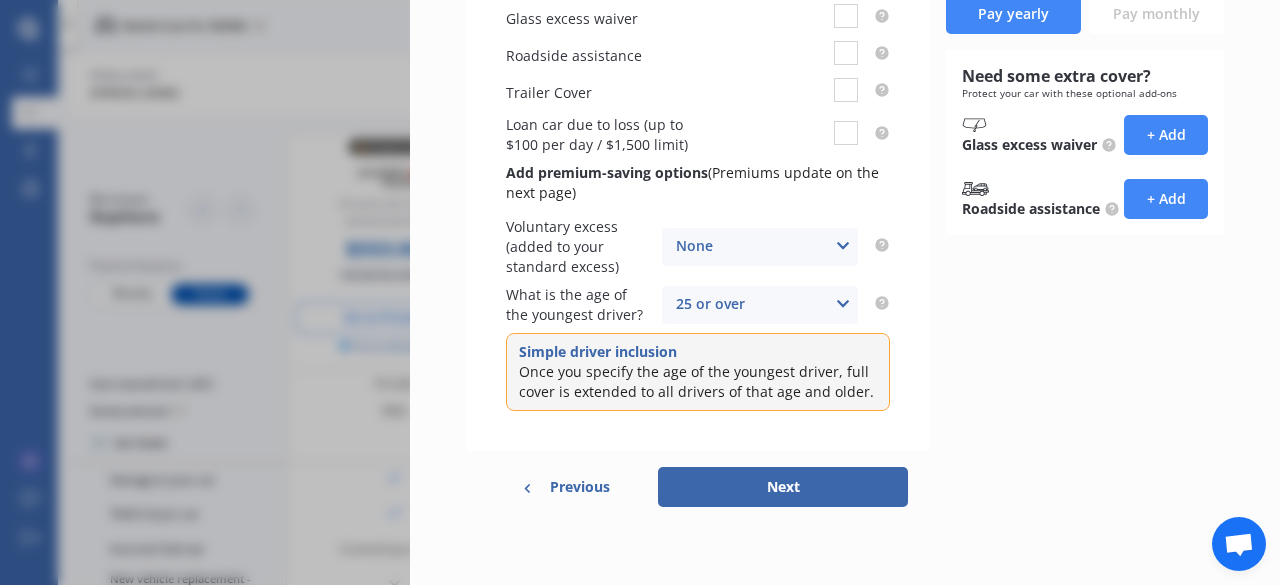 scroll, scrollTop: 0, scrollLeft: 0, axis: both 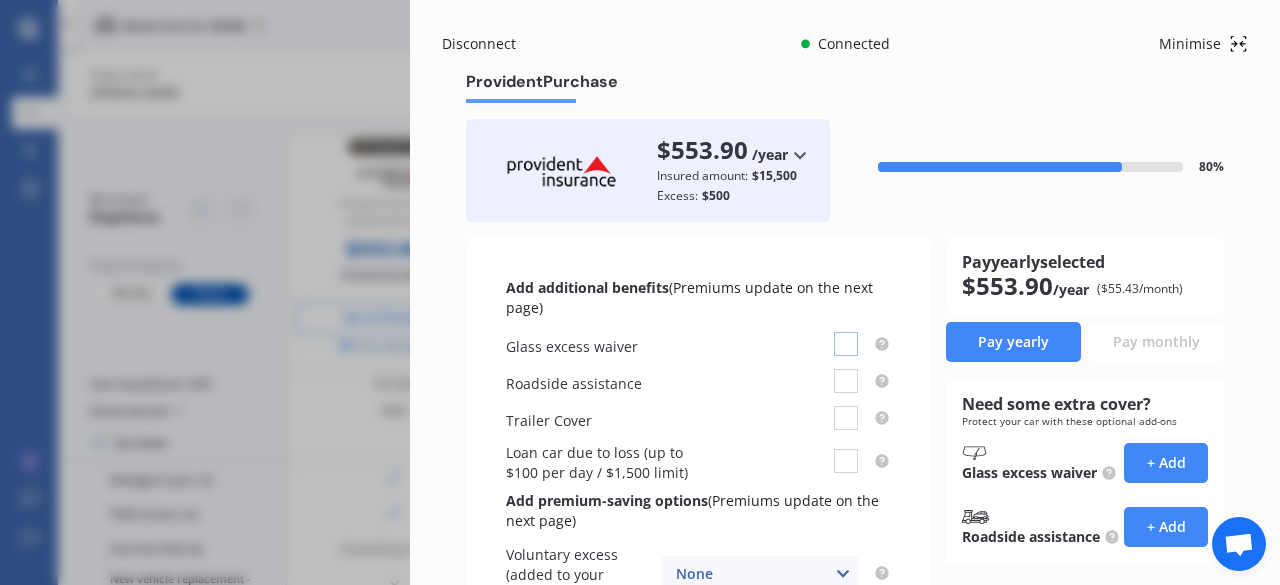 click at bounding box center (846, 332) 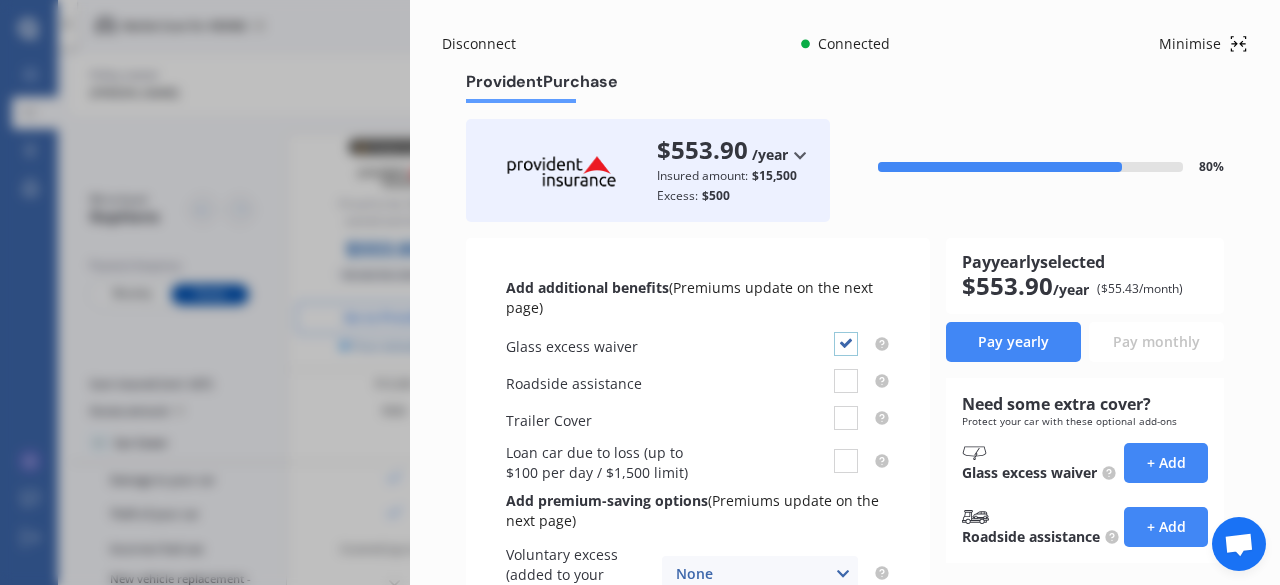 checkbox on "true" 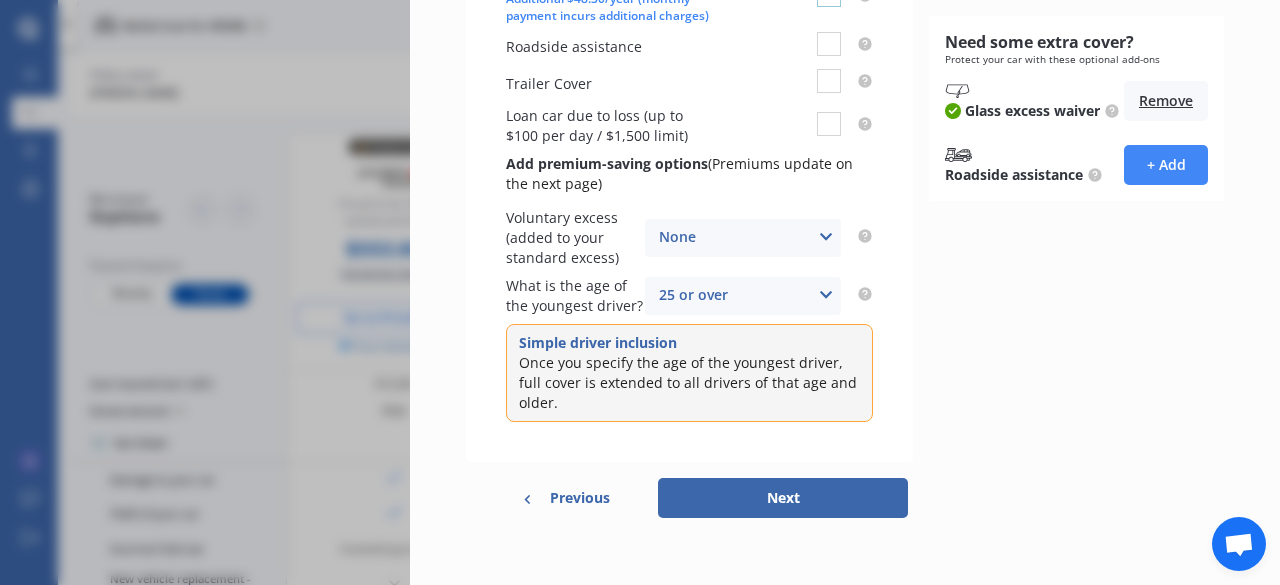 scroll, scrollTop: 394, scrollLeft: 0, axis: vertical 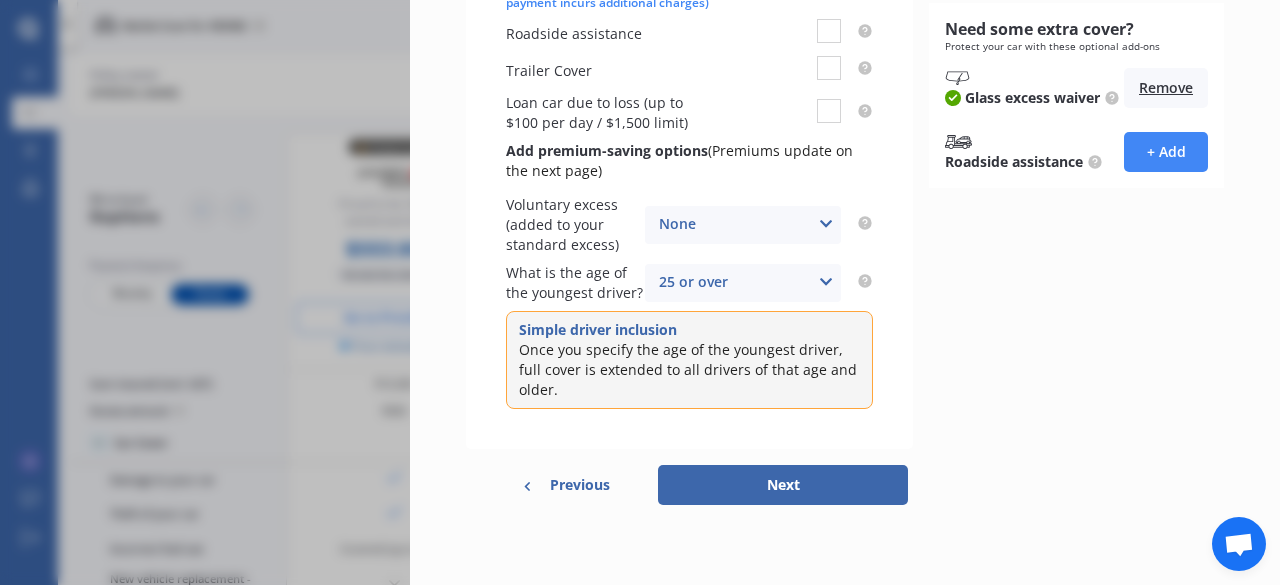 click on "Next" at bounding box center [783, 485] 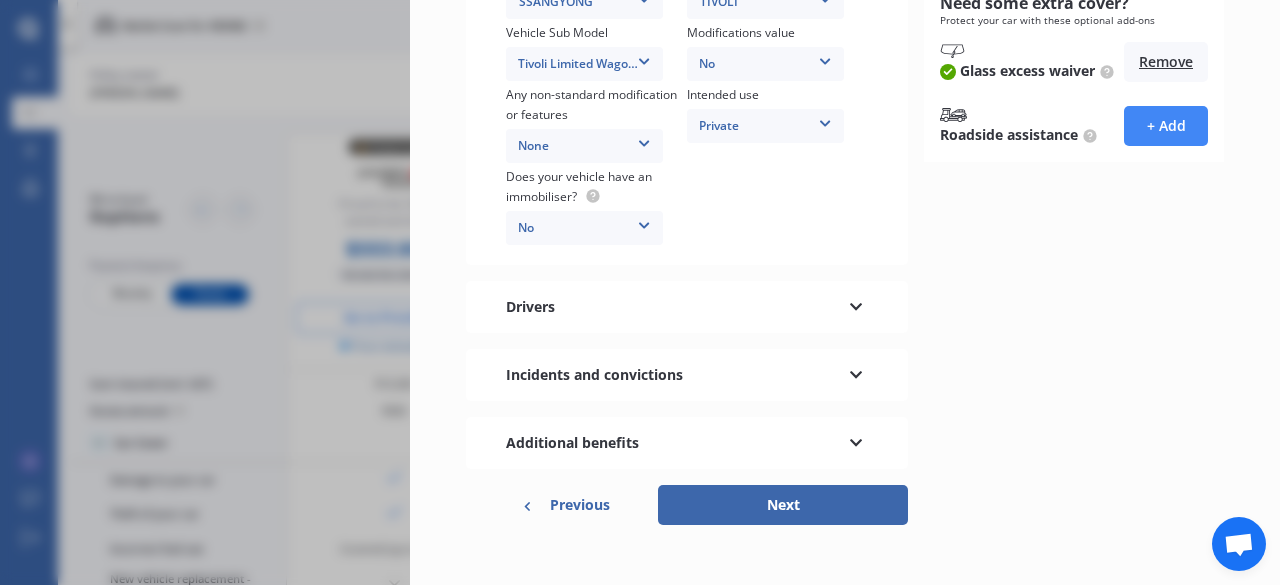 scroll, scrollTop: 554, scrollLeft: 0, axis: vertical 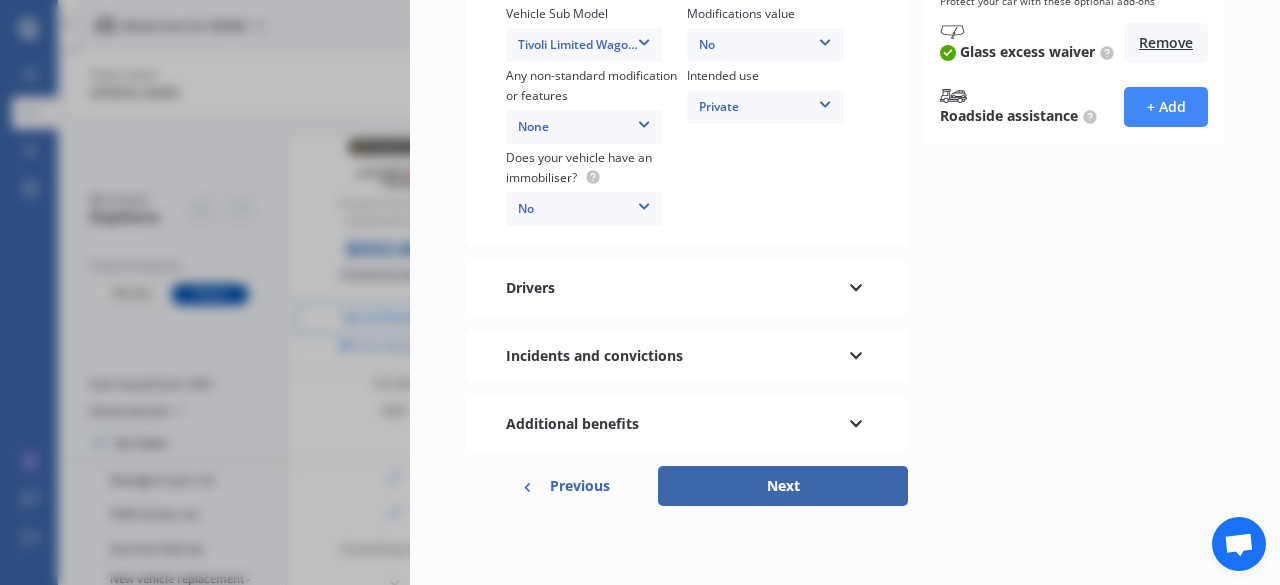 click at bounding box center (856, 285) 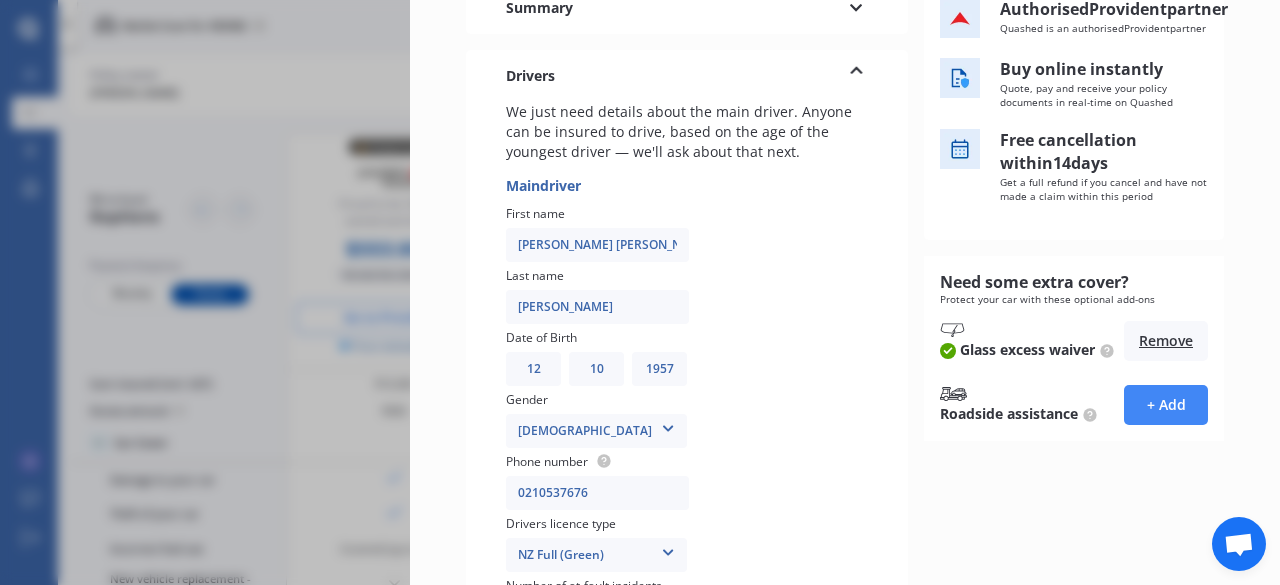 scroll, scrollTop: 254, scrollLeft: 0, axis: vertical 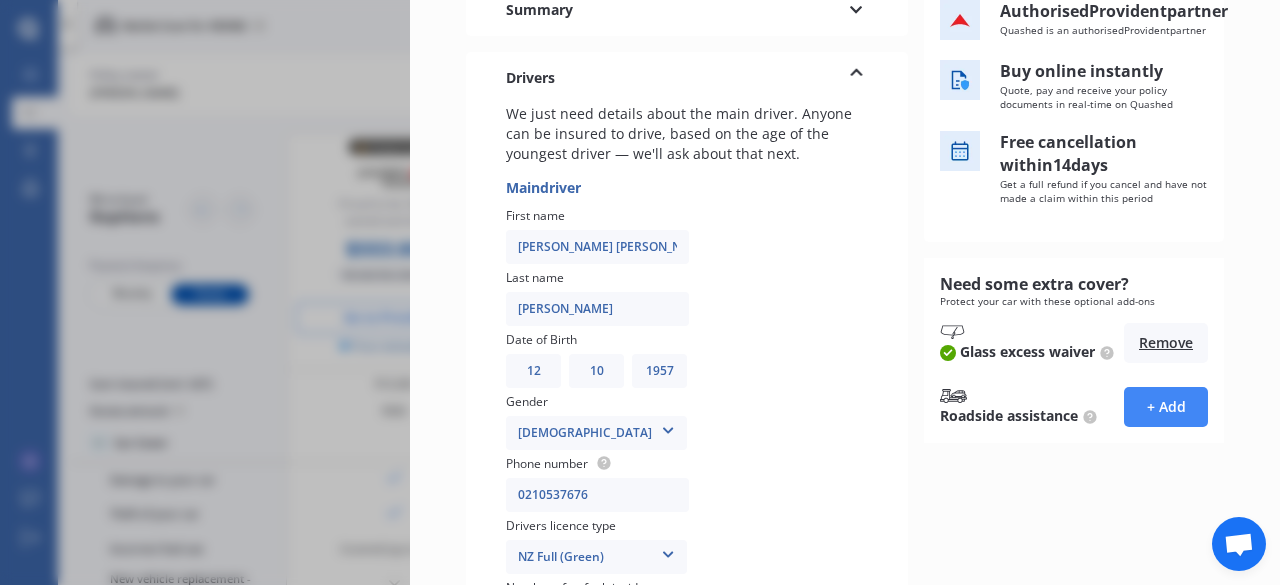 click at bounding box center [856, 75] 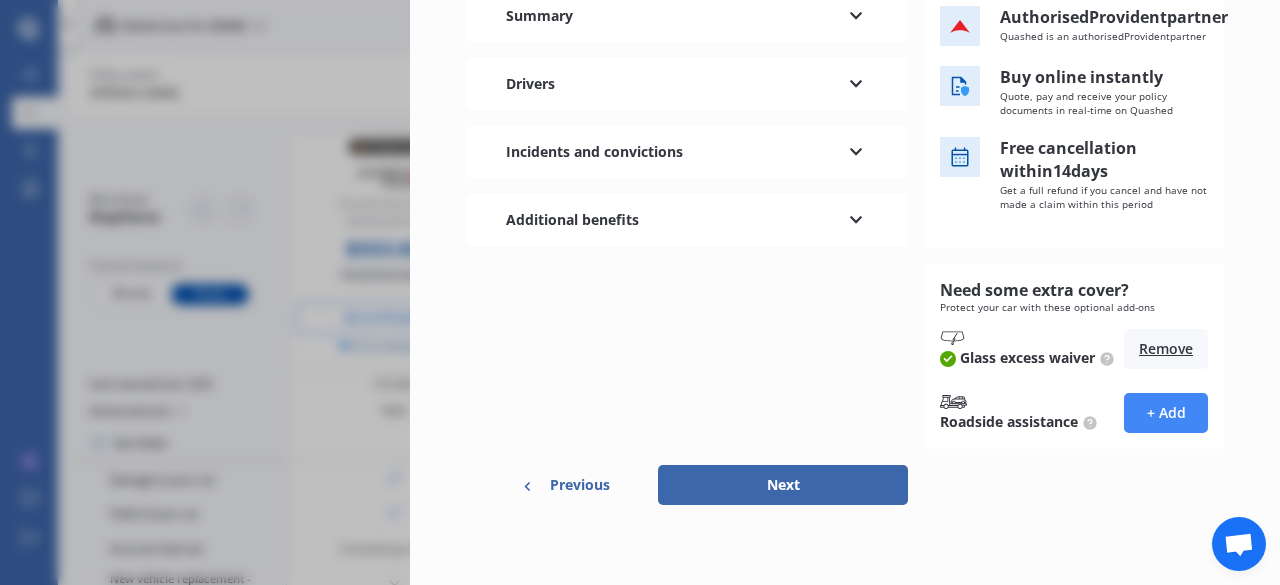 click at bounding box center [856, 217] 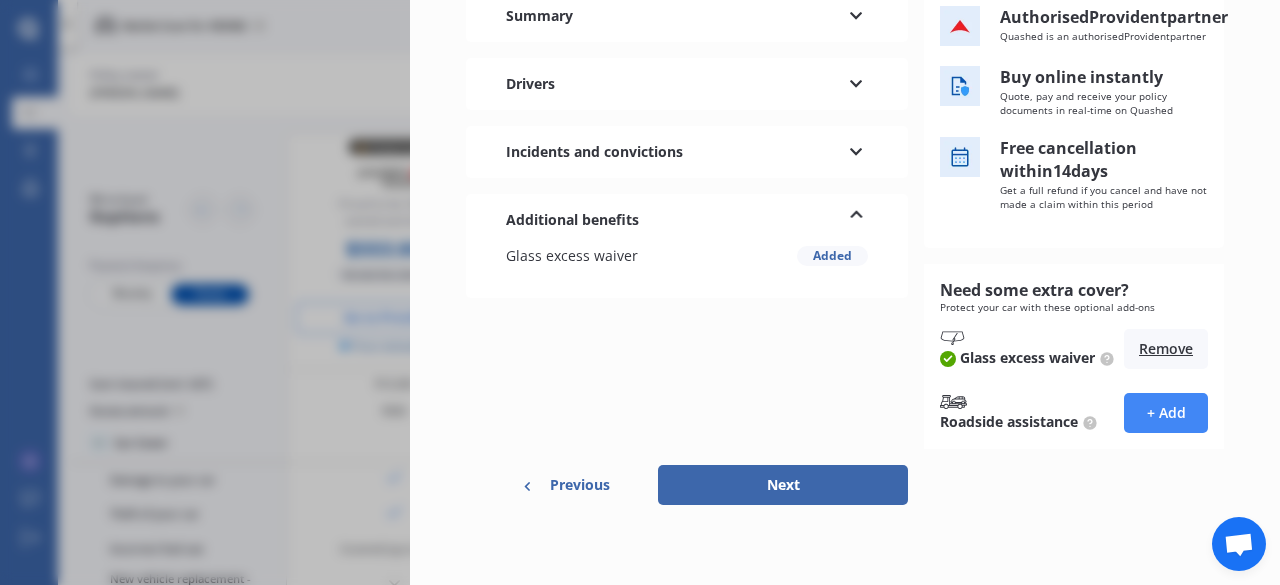 click at bounding box center [856, 217] 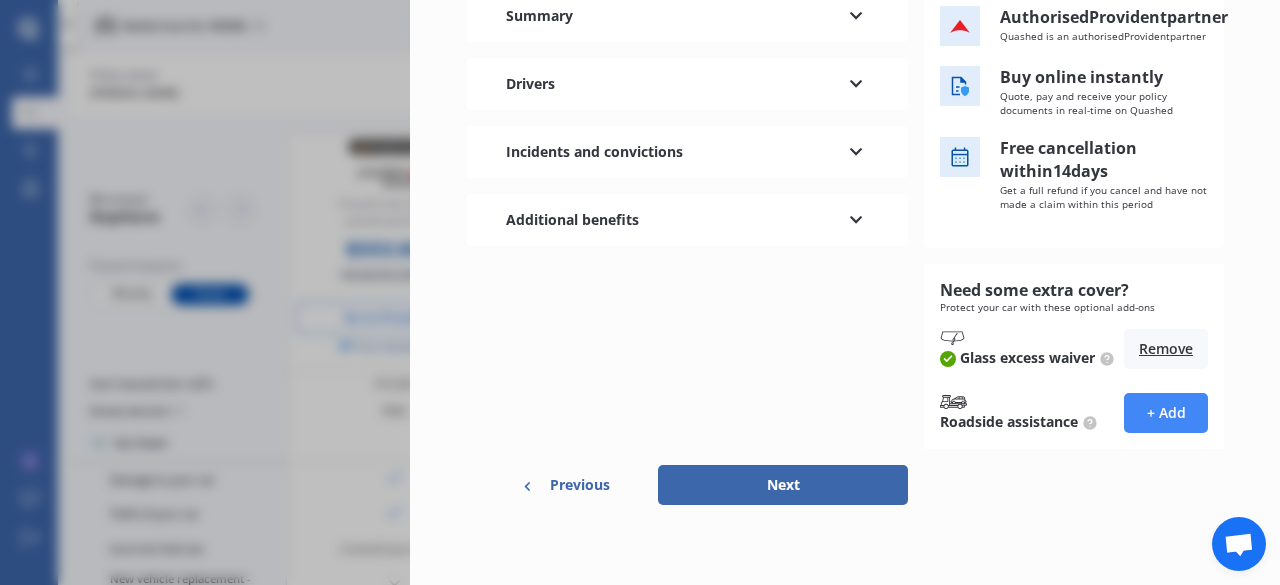 click on "Next" at bounding box center [783, 485] 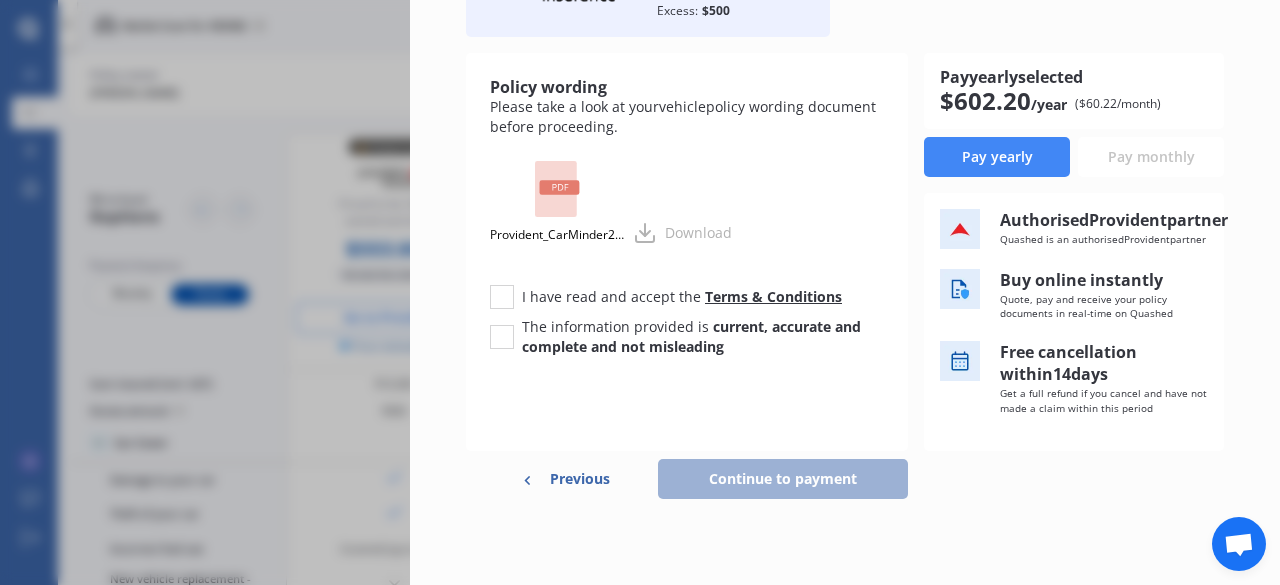 scroll, scrollTop: 200, scrollLeft: 0, axis: vertical 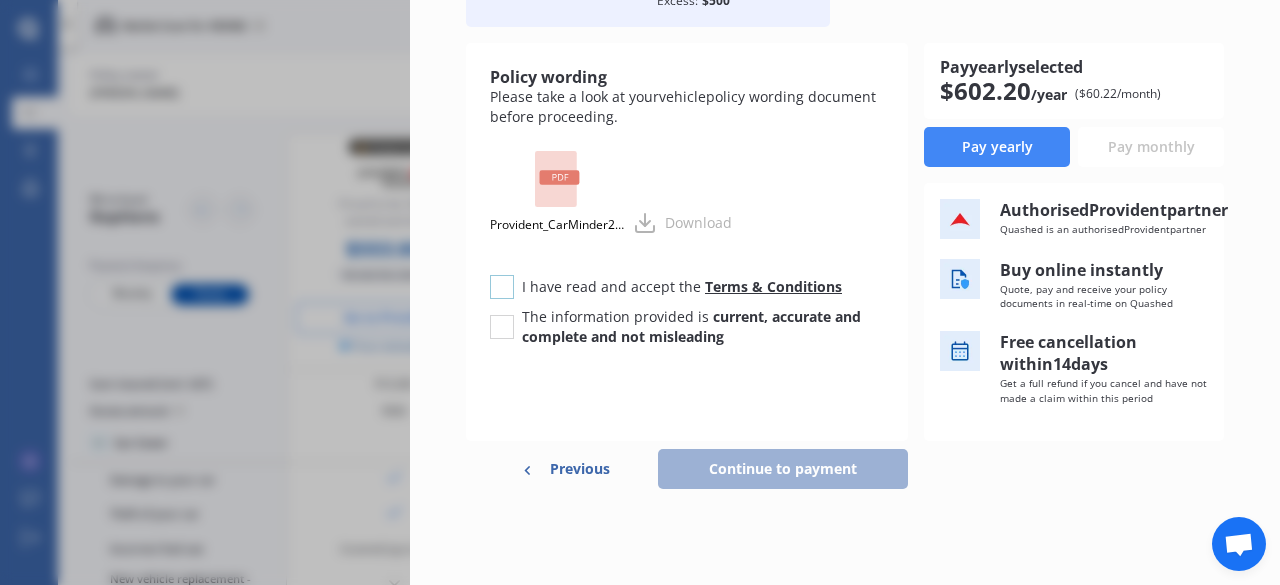 click at bounding box center [502, 275] 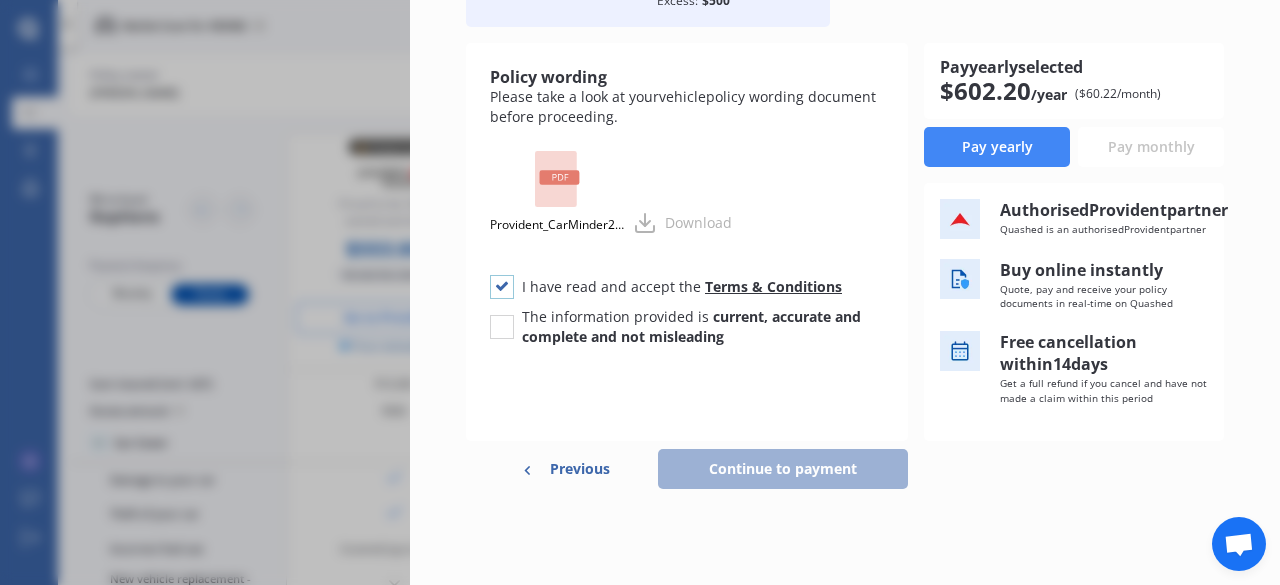 checkbox on "true" 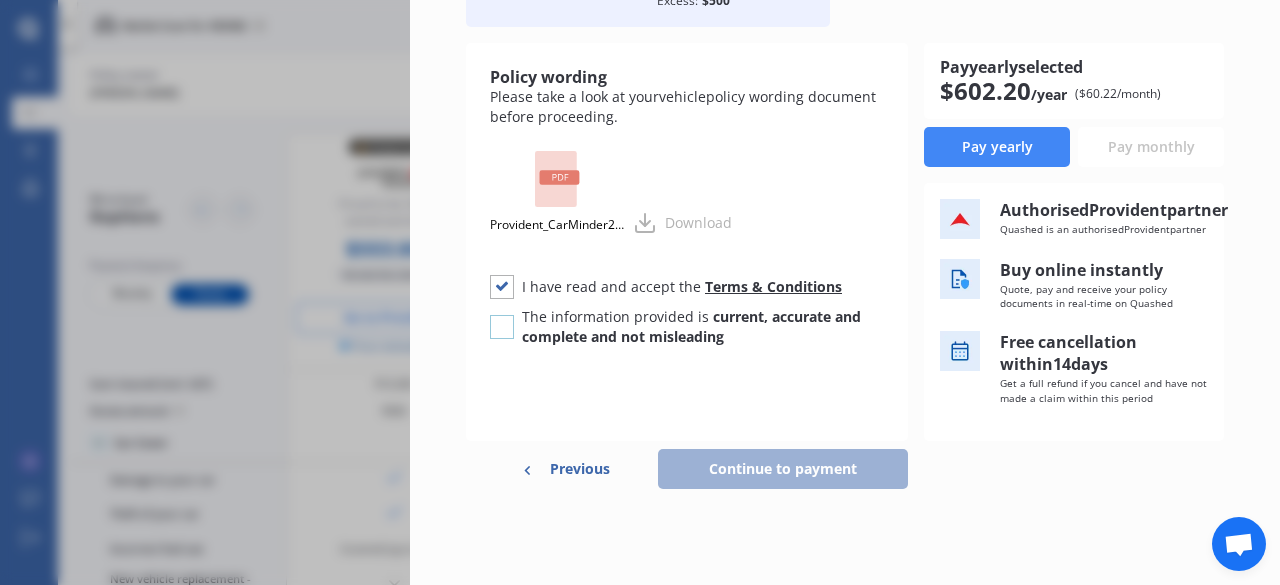 click at bounding box center [502, 315] 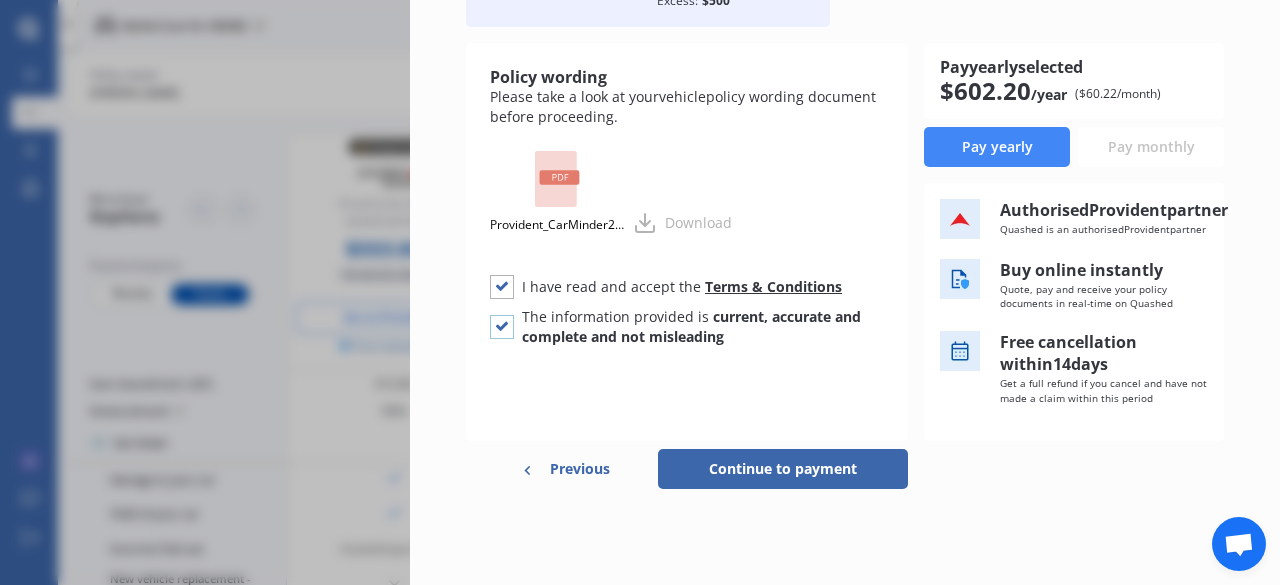 scroll, scrollTop: 214, scrollLeft: 0, axis: vertical 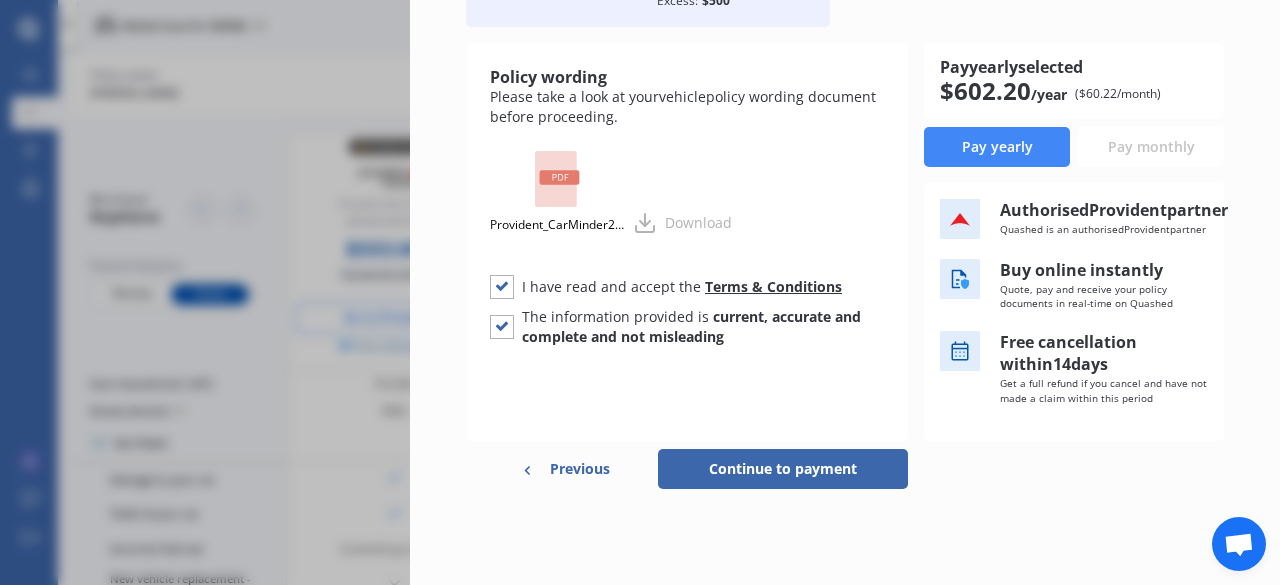 click on "Continue to payment" at bounding box center (783, 469) 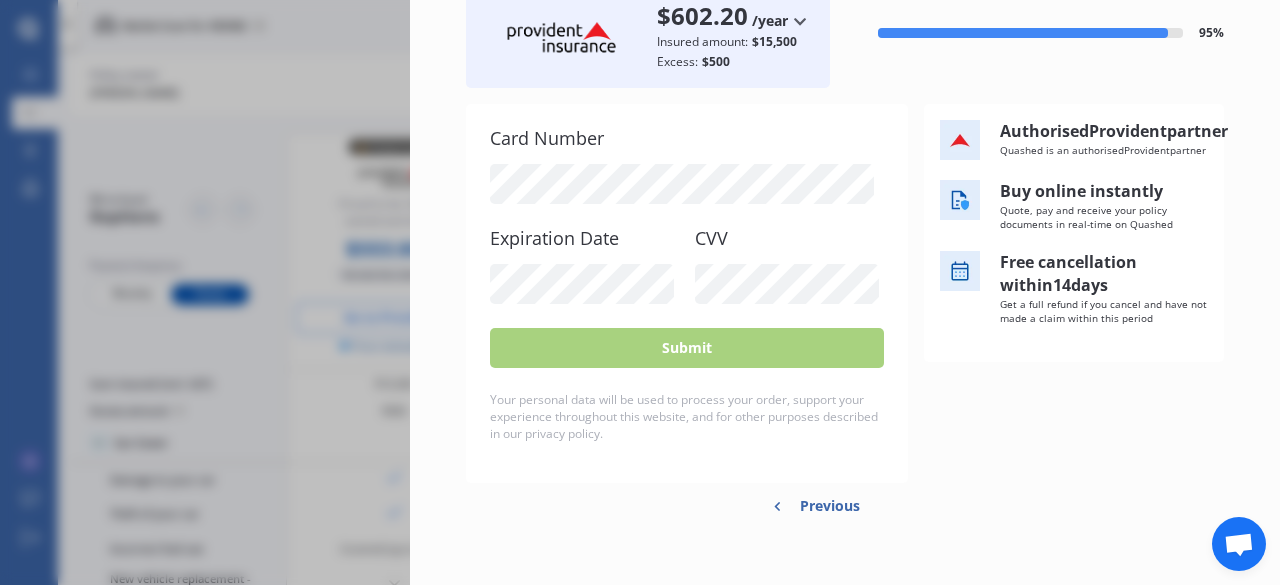 scroll, scrollTop: 165, scrollLeft: 0, axis: vertical 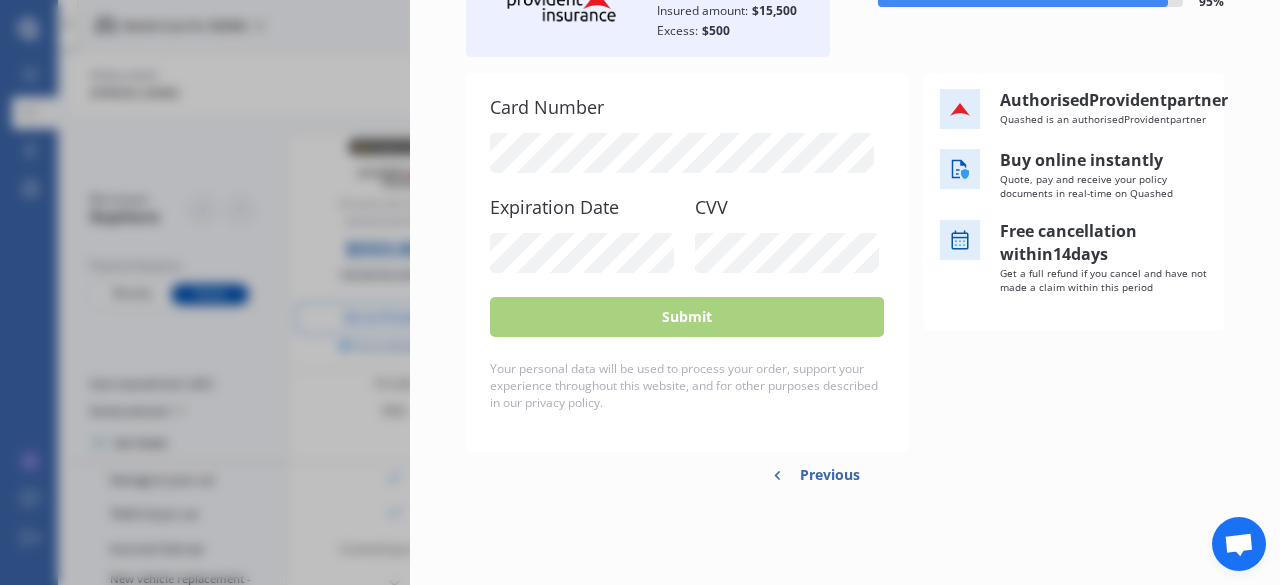 click at bounding box center [1239, 546] 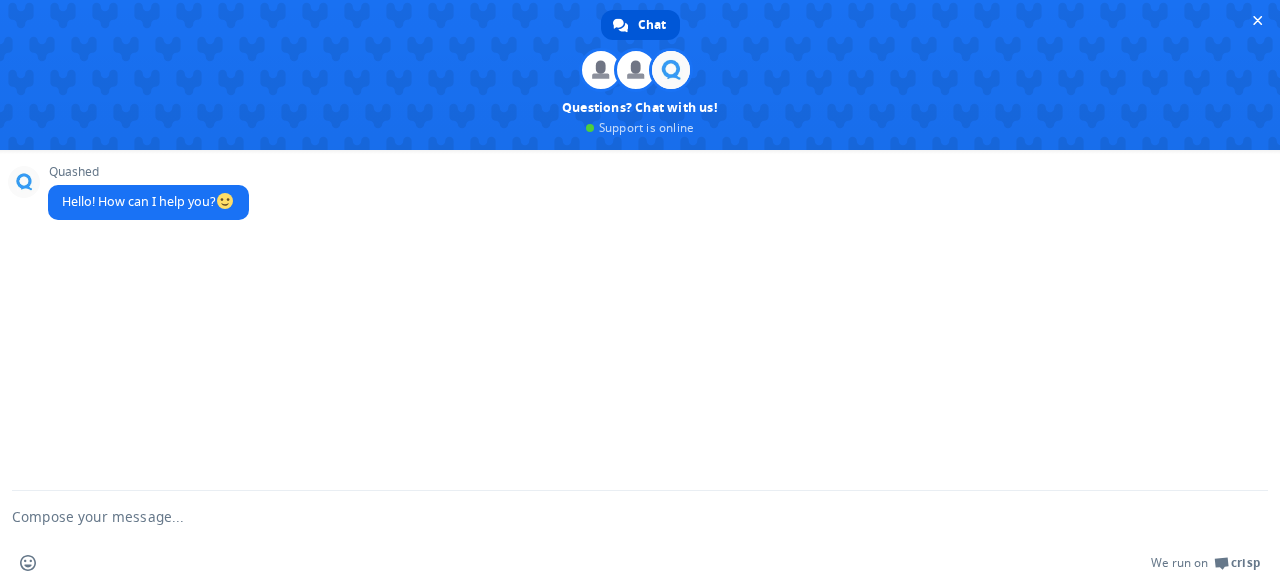 click at bounding box center (616, 516) 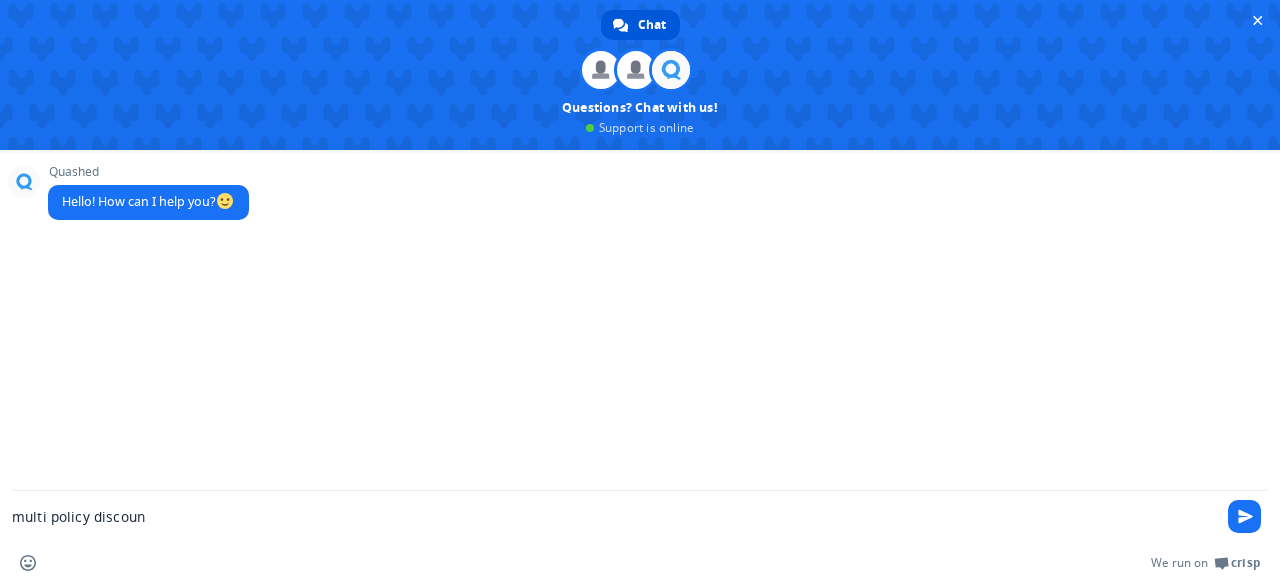 type on "multi policy discount" 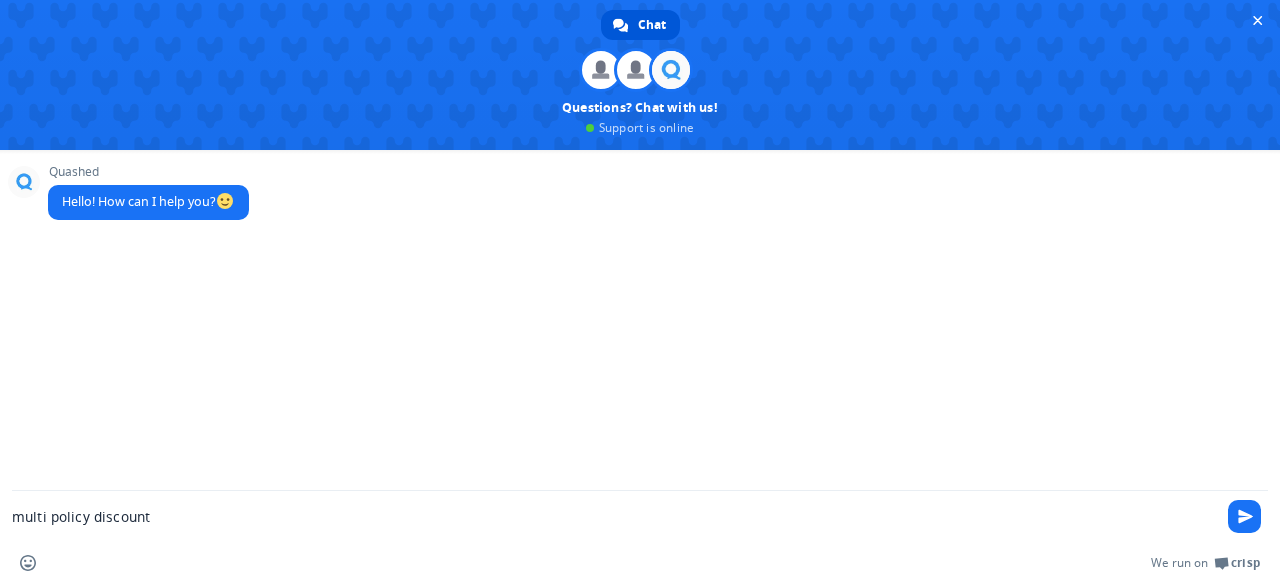 type 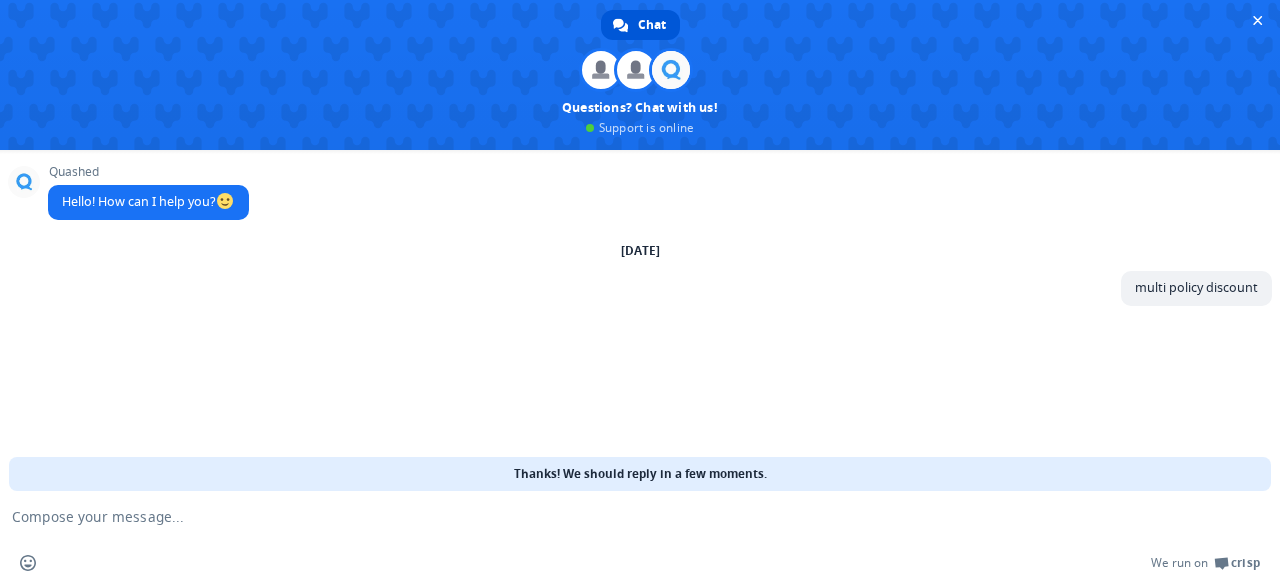 scroll, scrollTop: 2, scrollLeft: 0, axis: vertical 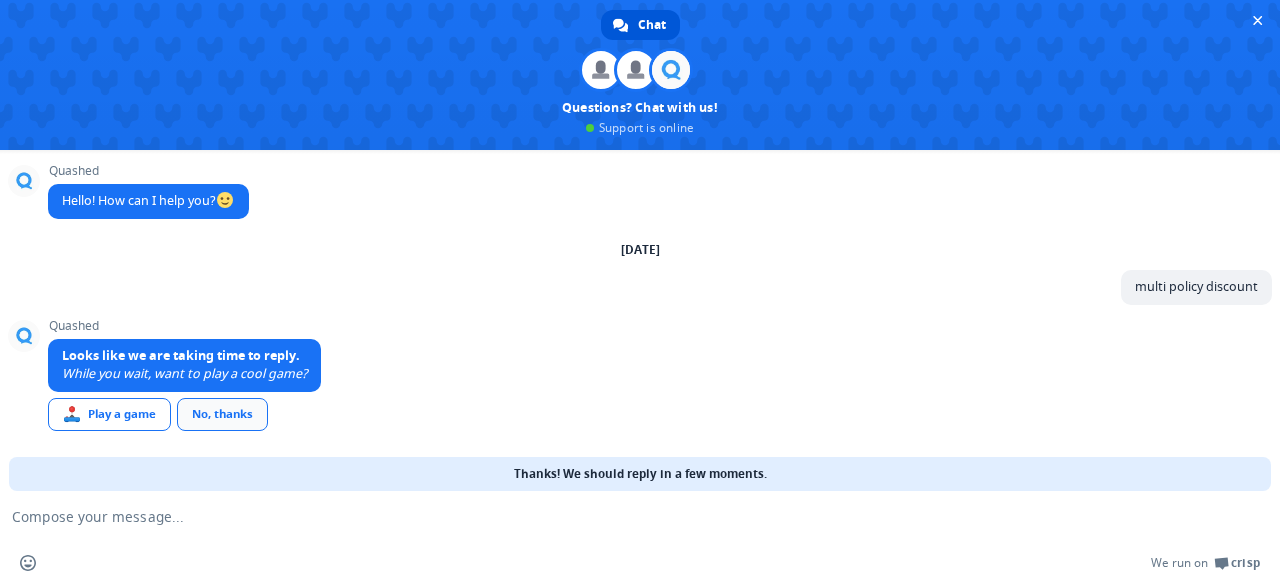 click on "No, thanks" at bounding box center [222, 414] 